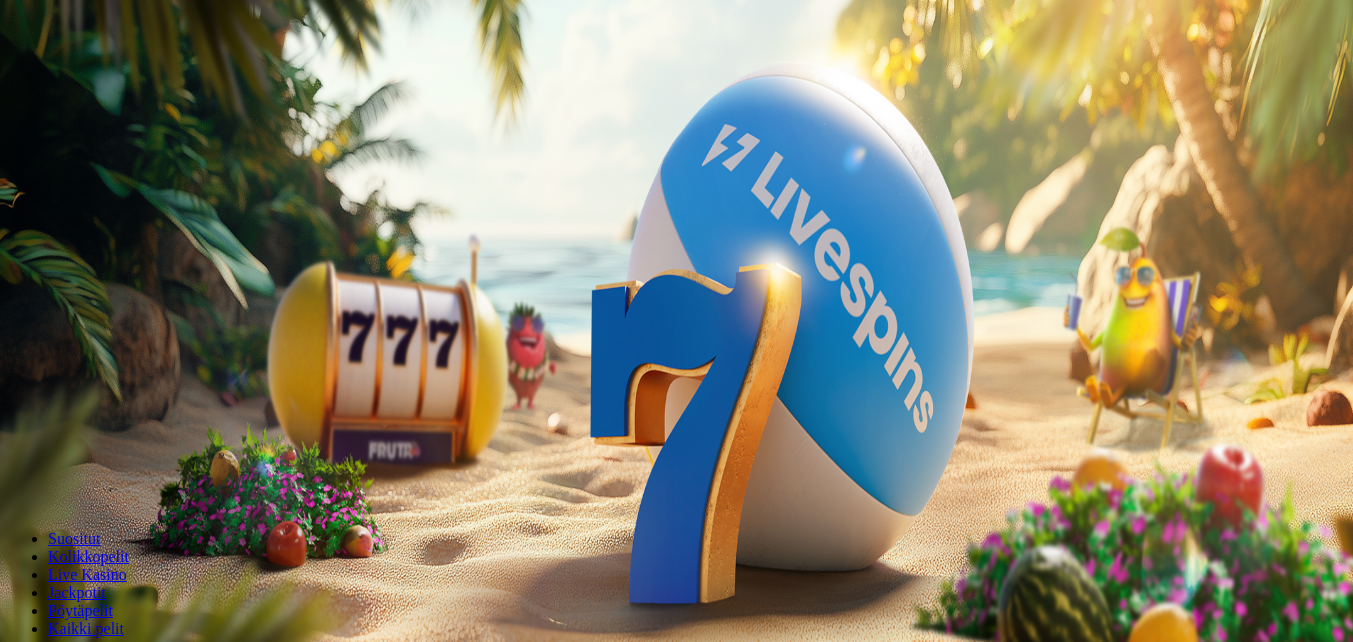 scroll, scrollTop: 0, scrollLeft: 0, axis: both 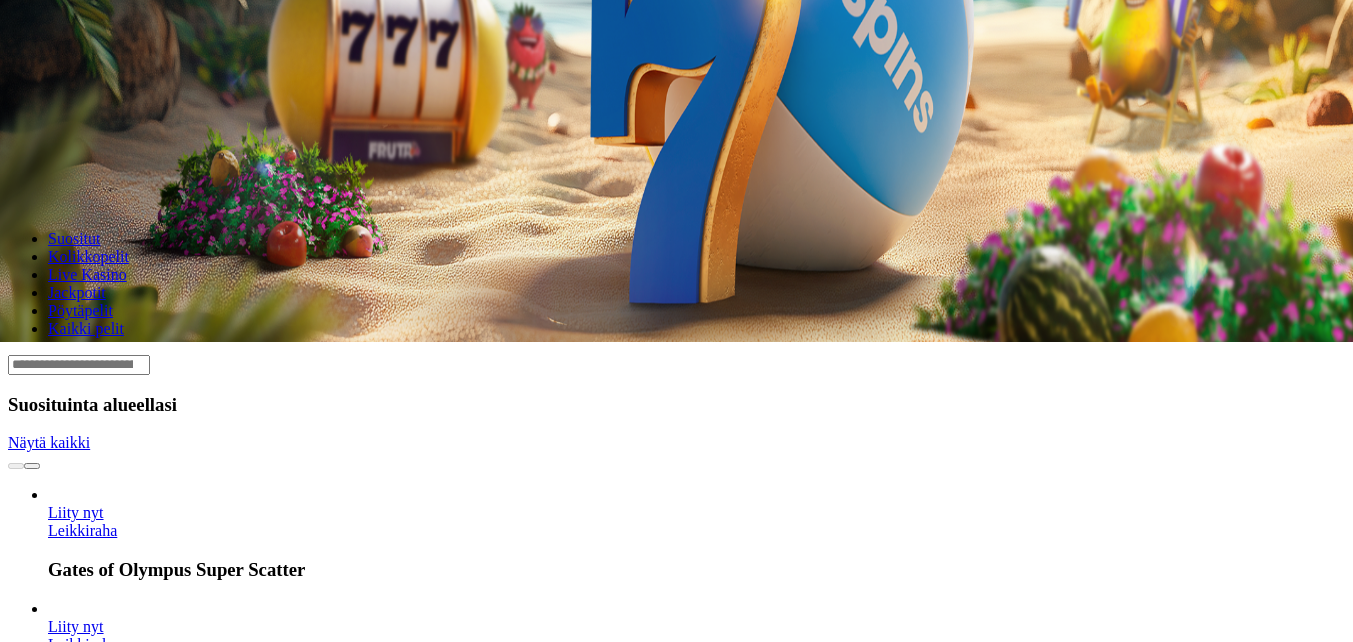 click at bounding box center (32, 466) 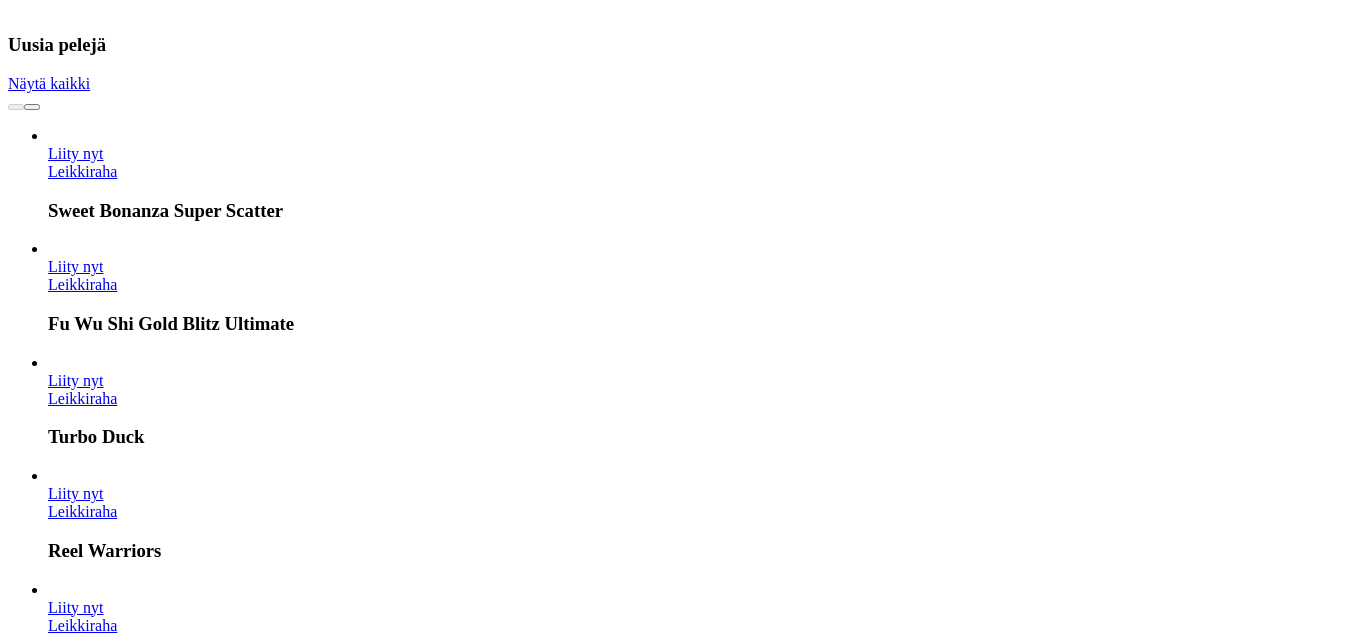 scroll, scrollTop: 2400, scrollLeft: 0, axis: vertical 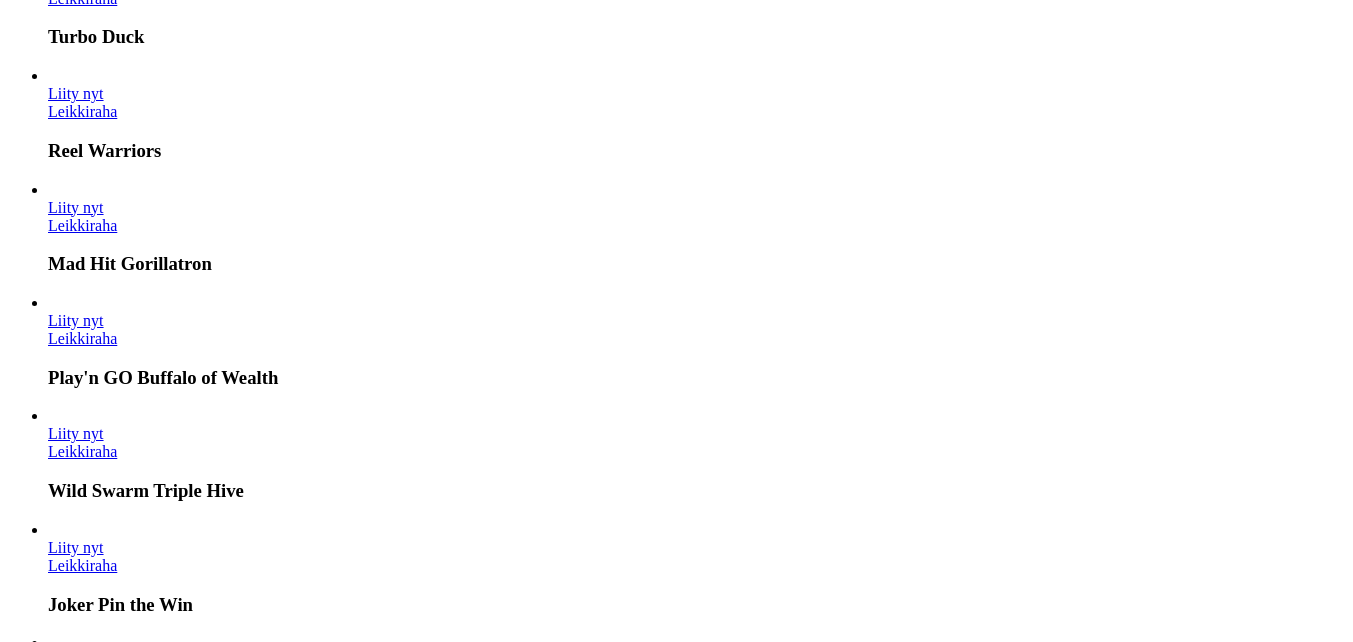 click at bounding box center [32, 6803] 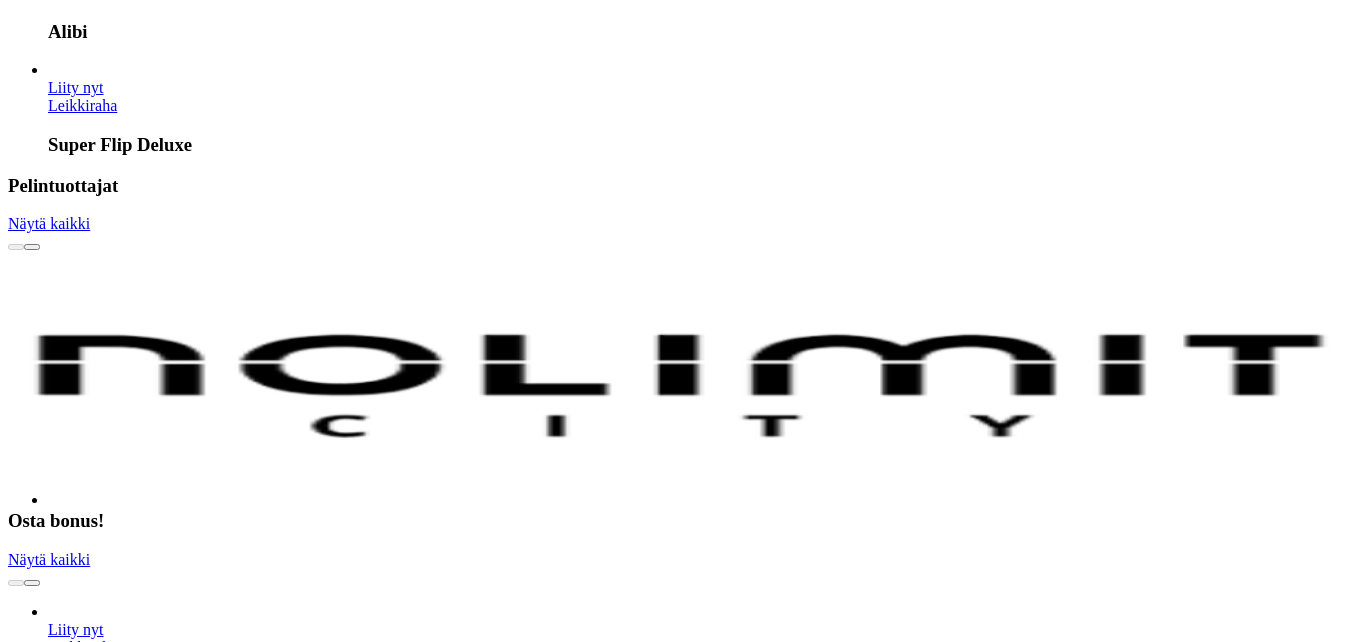 scroll, scrollTop: 0, scrollLeft: 0, axis: both 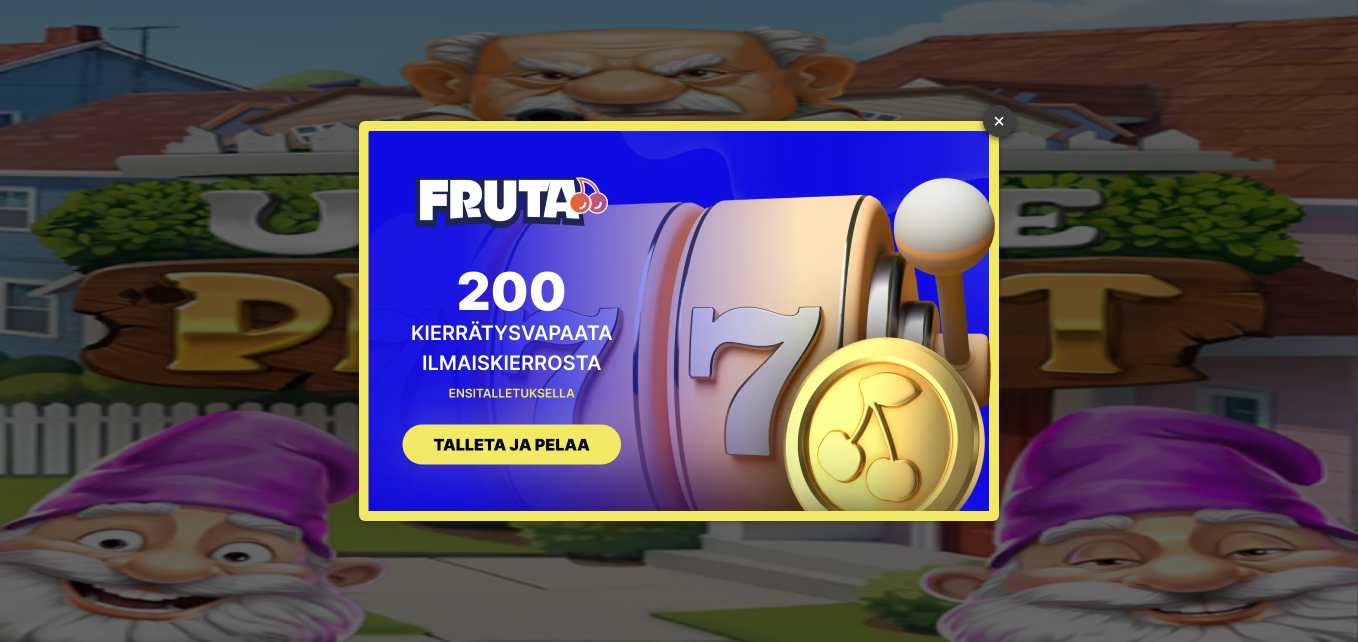 click on "×" at bounding box center (999, 121) 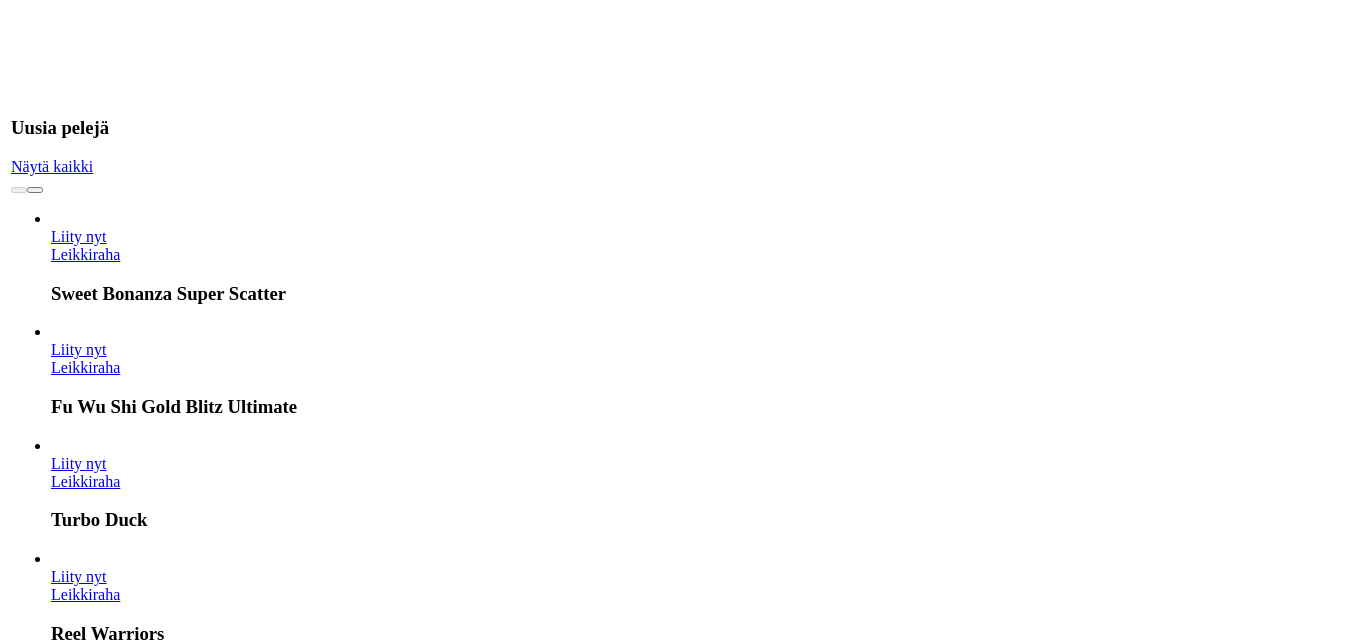scroll, scrollTop: 1900, scrollLeft: 0, axis: vertical 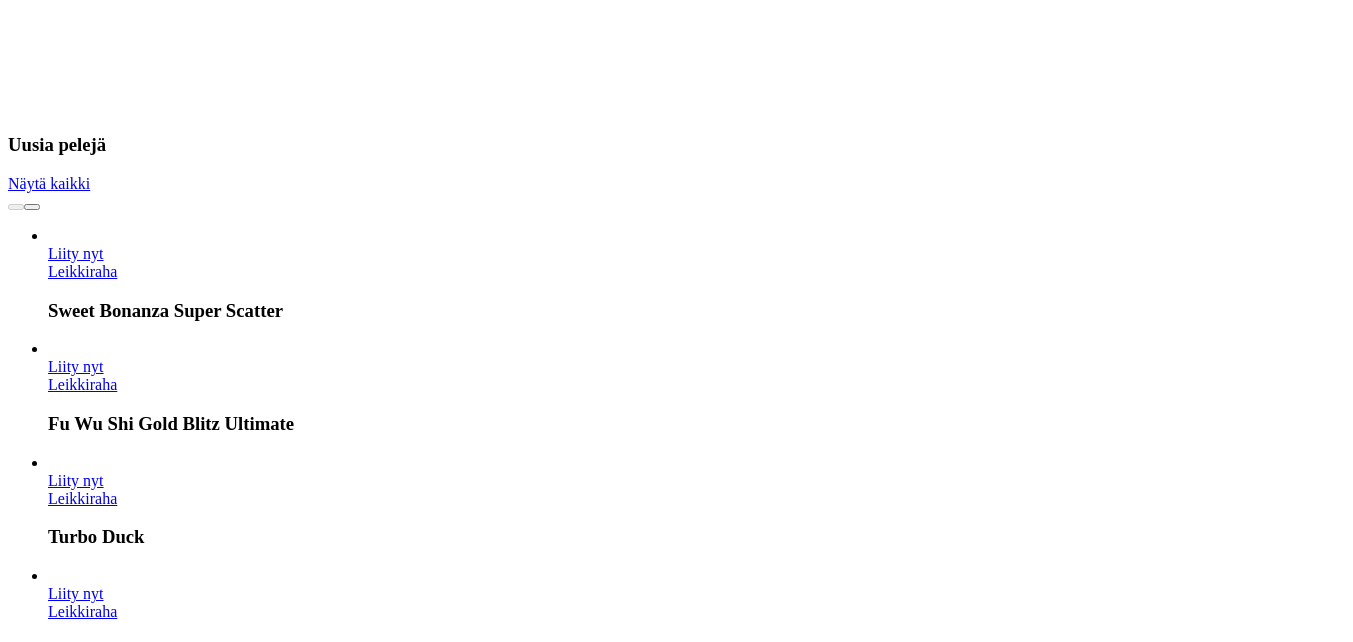 click on "Liity nyt" at bounding box center (76, 5122) 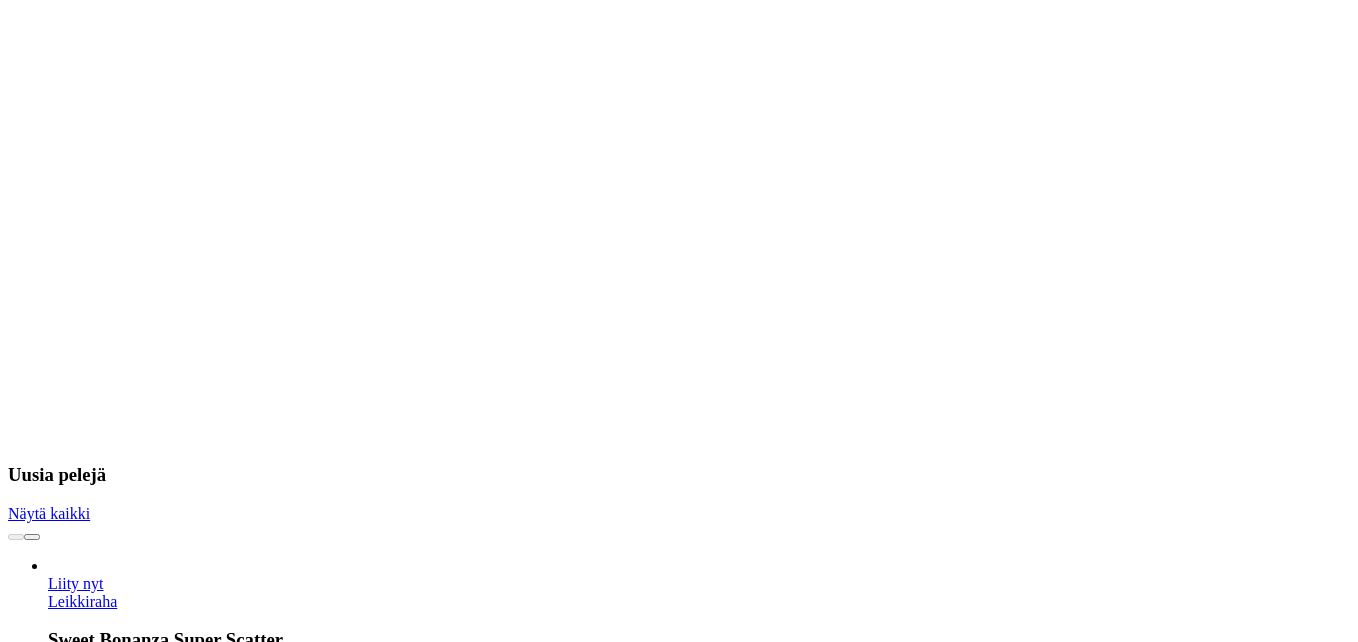 click on "Talletus" at bounding box center (38, -1828) 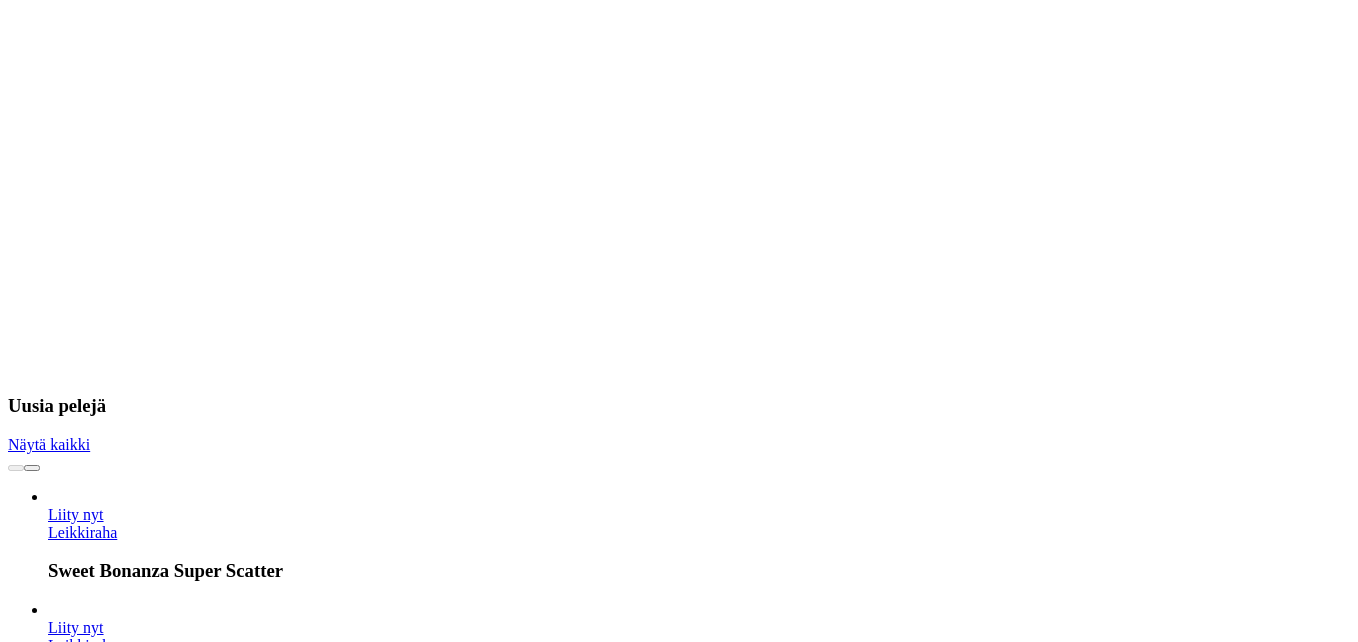 click on "Kirjaudu" at bounding box center (138, -1828) 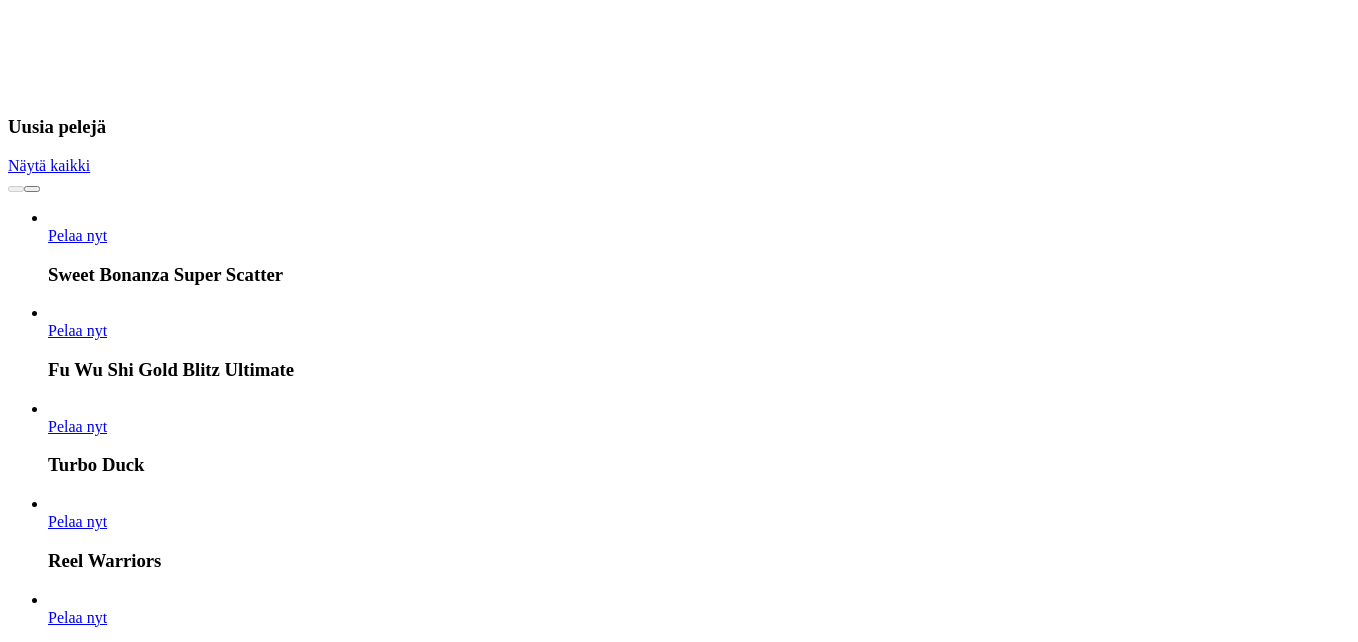 click on "Pelaa nyt Groovy Knights Dream Drop Pelaa nyt [AMOUNT] Immortal Romance Mega Moolah Pelaa nyt [AMOUNT] 9 Masks of Fire King Millions Pelaa nyt [AMOUNT] Wolf Blaze WOWPOT! Megaways Pelaa nyt Bill & Coin Dream Drop Pelaa nyt [AMOUNT] Book of Atem WOWPOT Pelaa nyt Templar Tumble Dream Drop Pelaa nyt Fire and Roses Joker King Millions" at bounding box center (679, 4758) 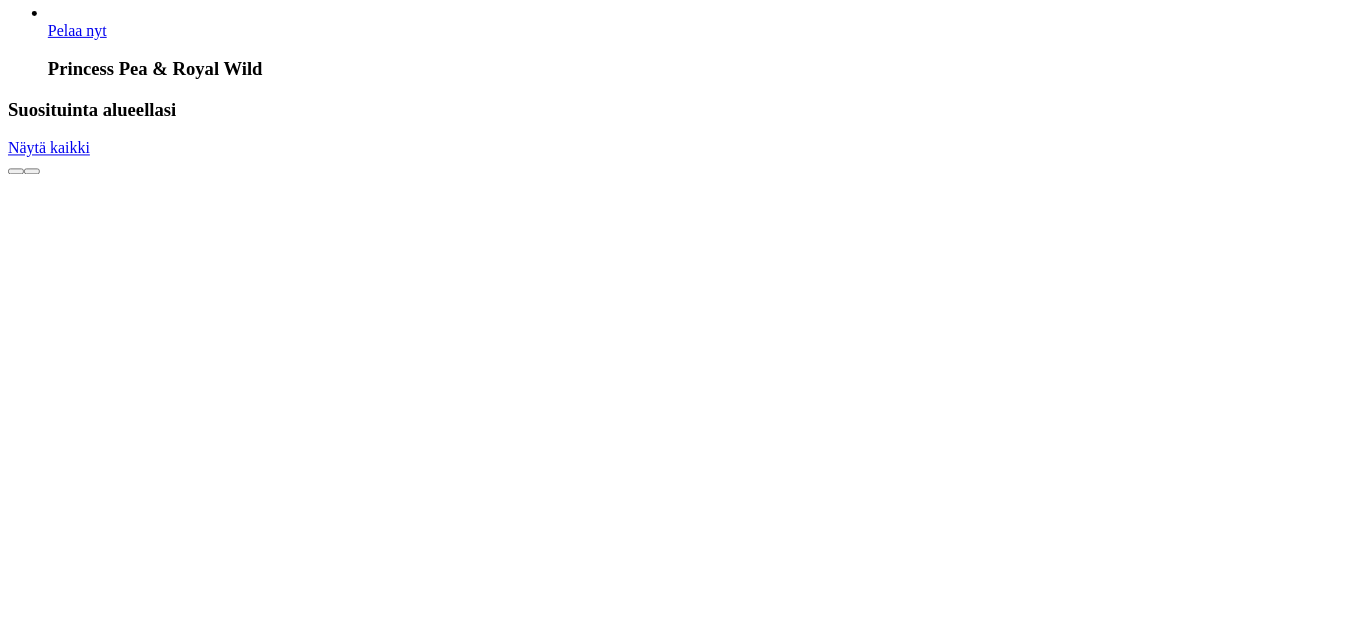 scroll, scrollTop: 2166, scrollLeft: 0, axis: vertical 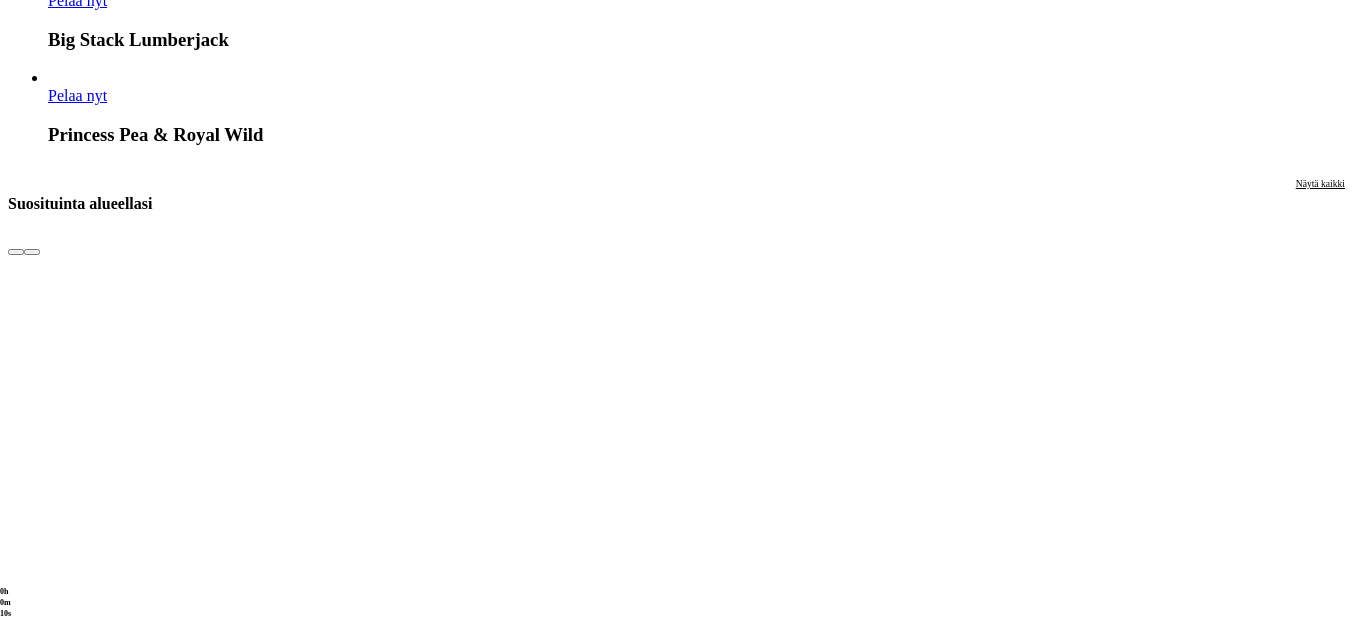 click on "Pelaa nyt" at bounding box center (77, 17104) 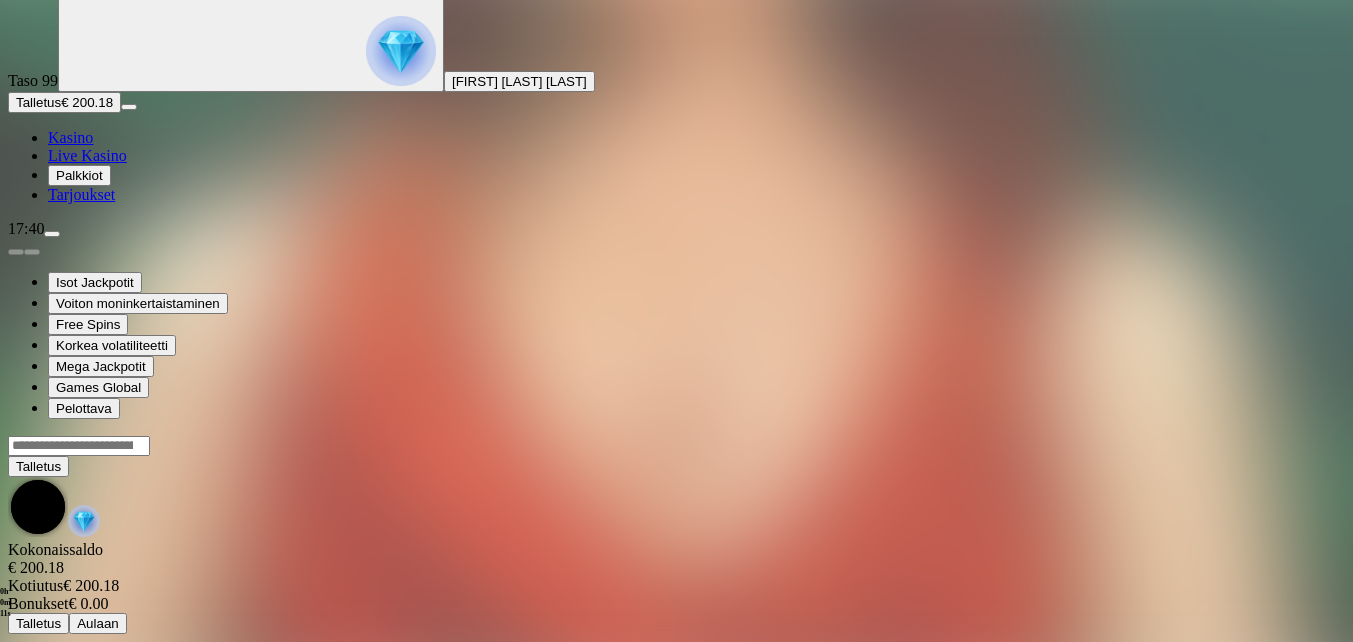 scroll, scrollTop: 0, scrollLeft: 0, axis: both 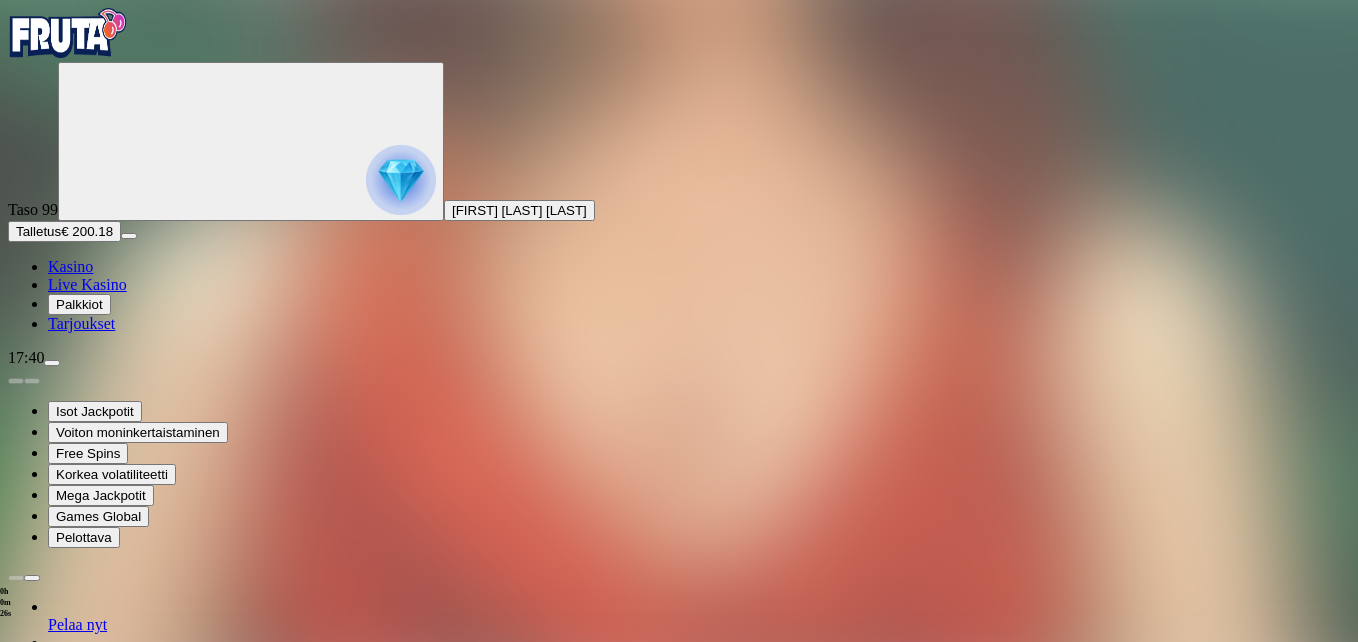 click at bounding box center (48, 1347) 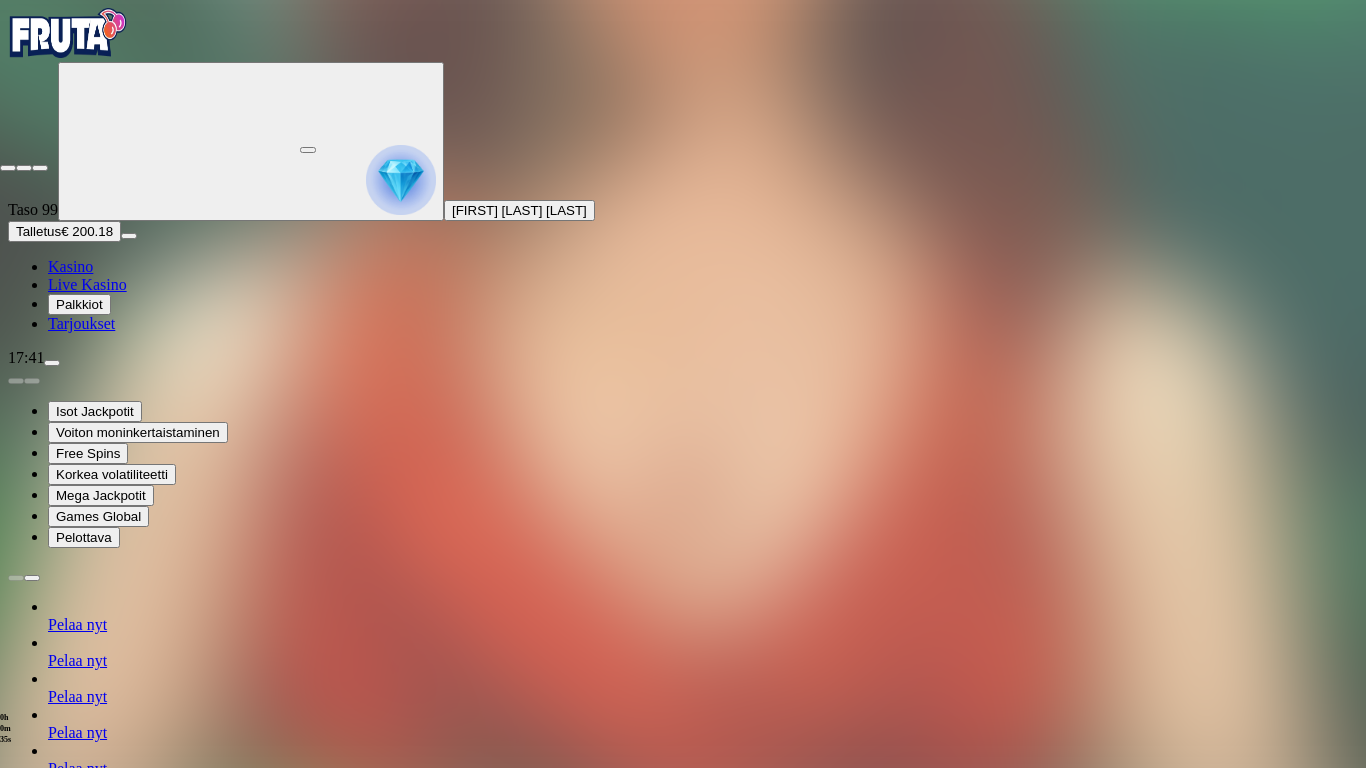 click at bounding box center (8, 168) 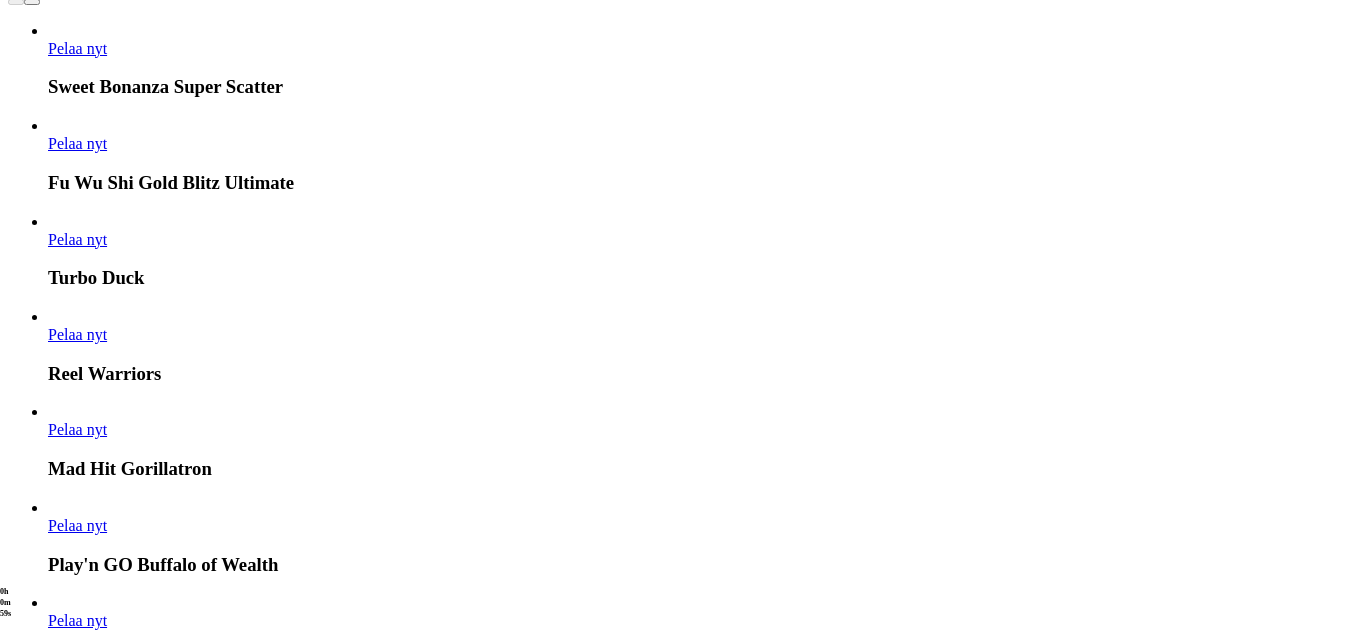 scroll, scrollTop: 3400, scrollLeft: 0, axis: vertical 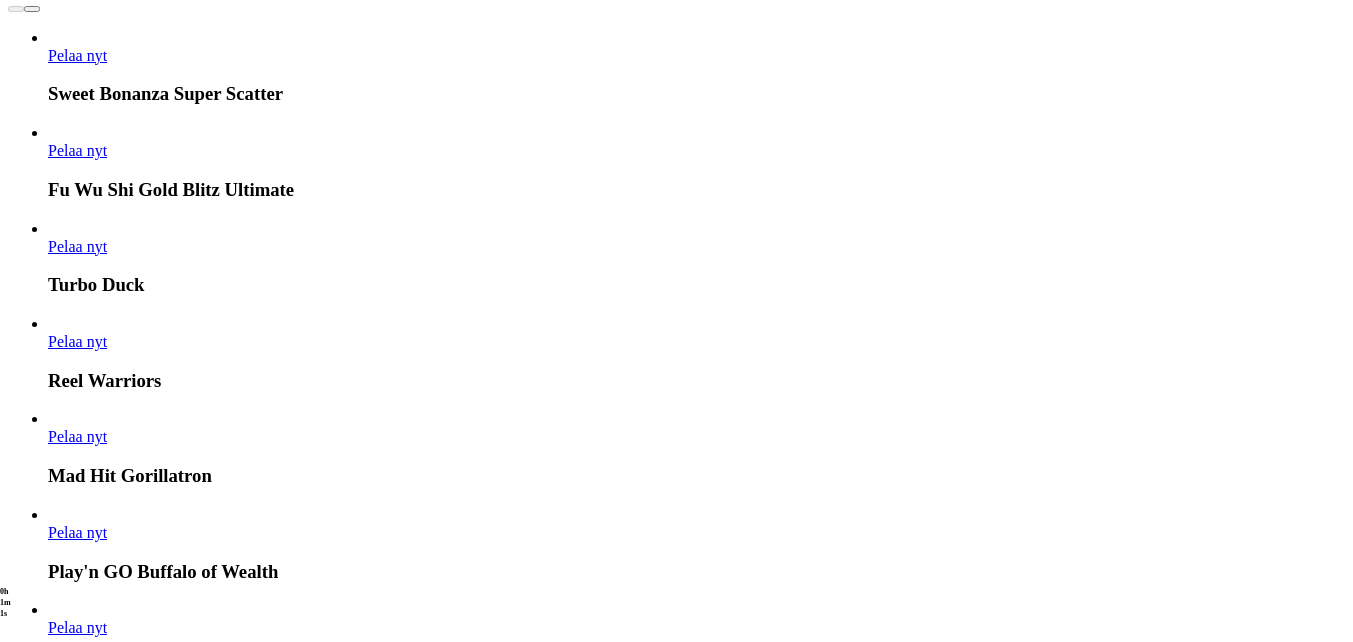 click at bounding box center [32, 20636] 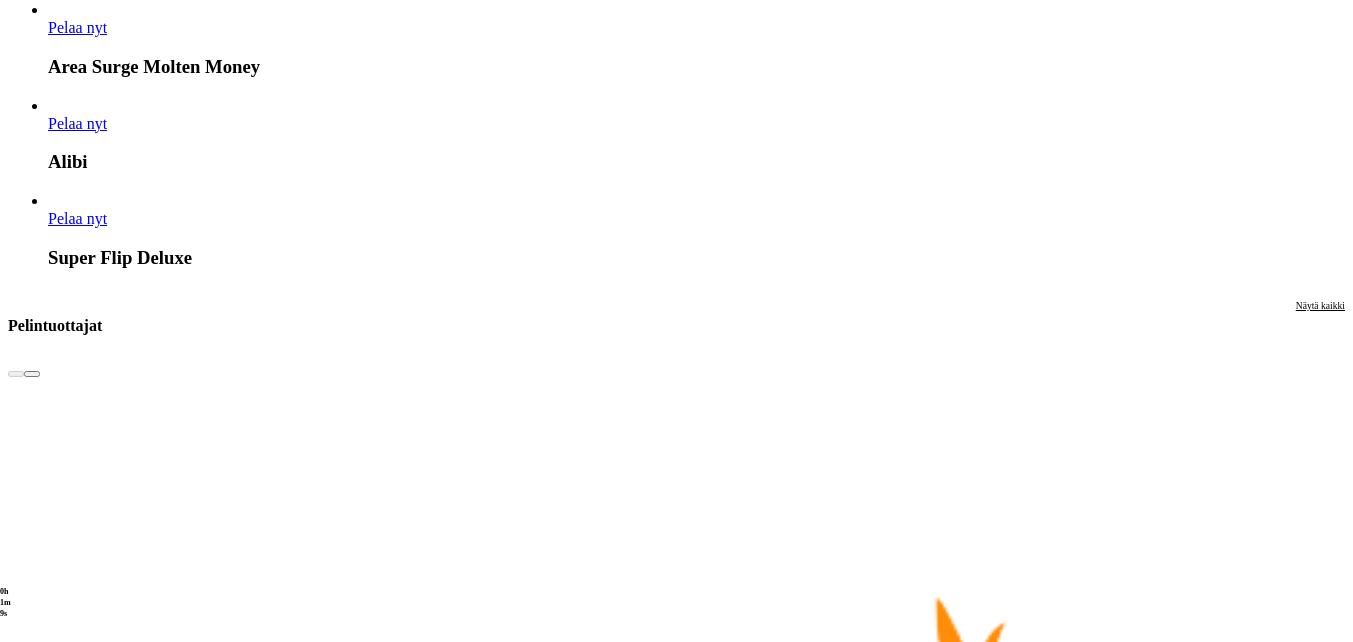 scroll, scrollTop: 4300, scrollLeft: 0, axis: vertical 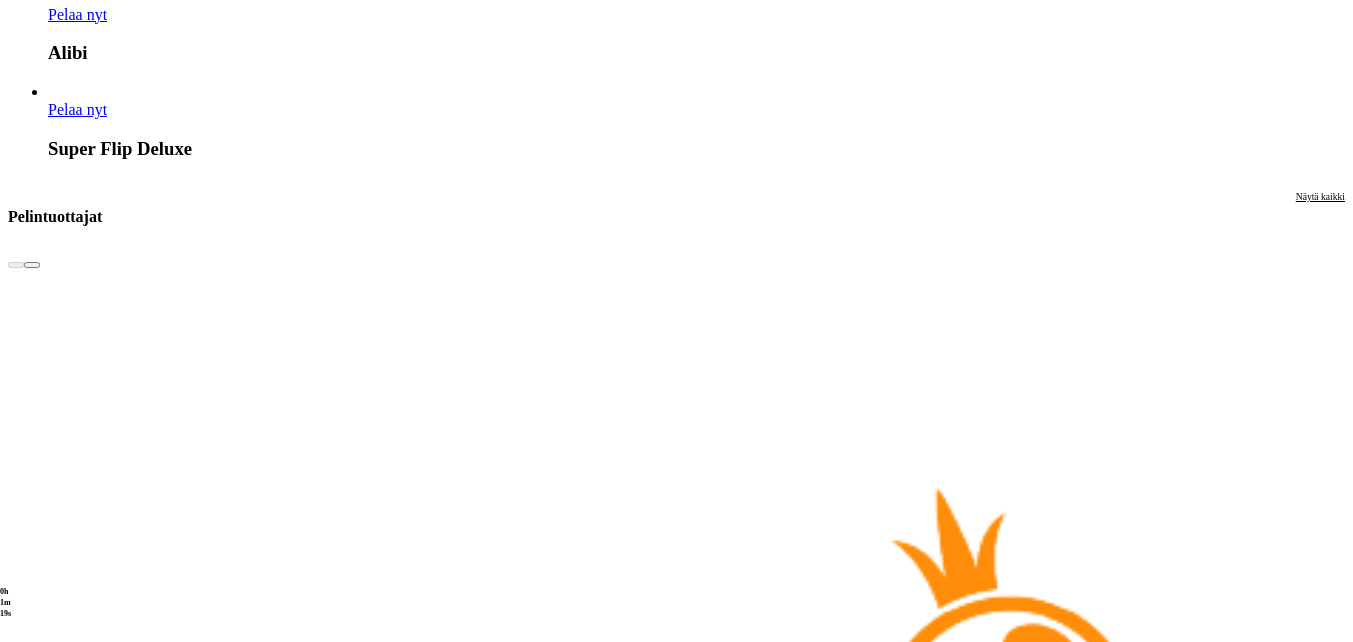 click on "Pelaa nyt" at bounding box center [77, 27628] 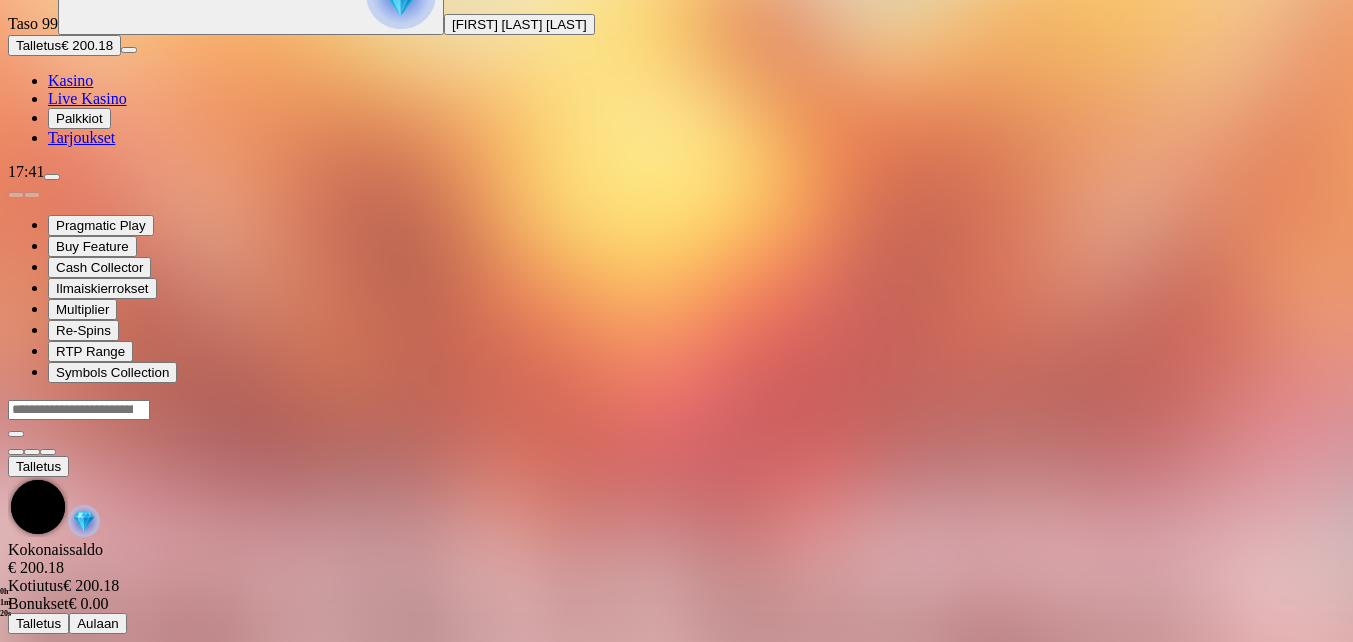scroll, scrollTop: 0, scrollLeft: 0, axis: both 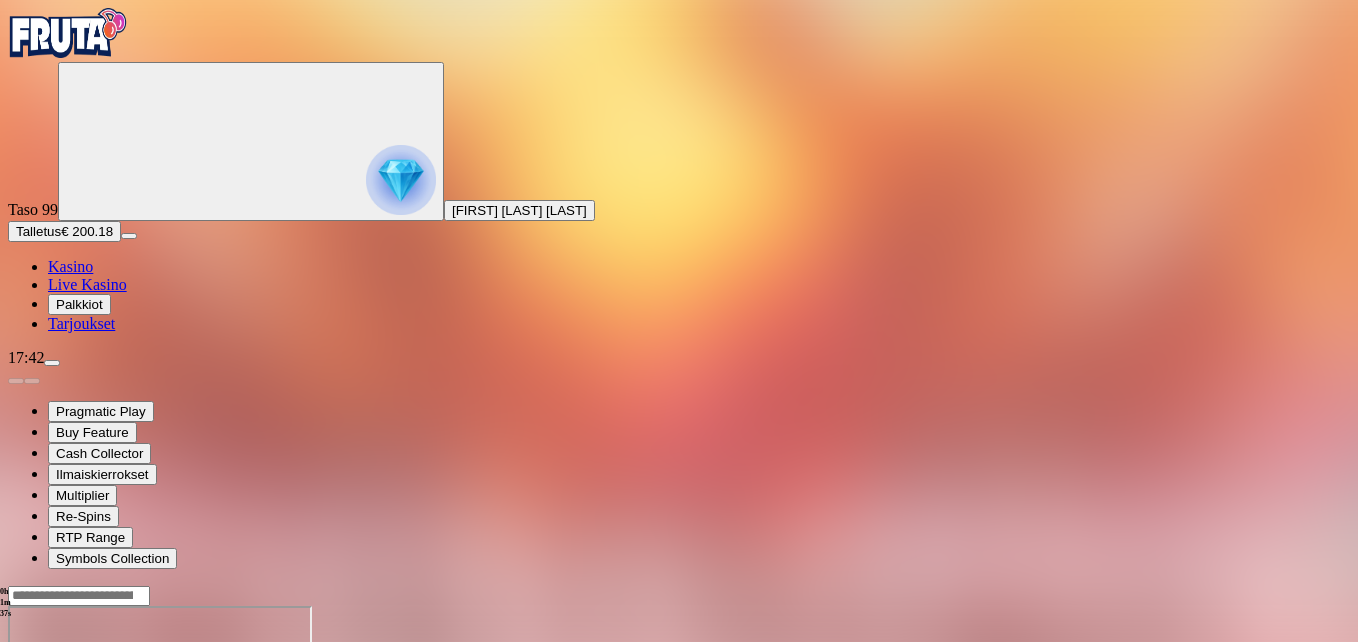 click at bounding box center (48, 778) 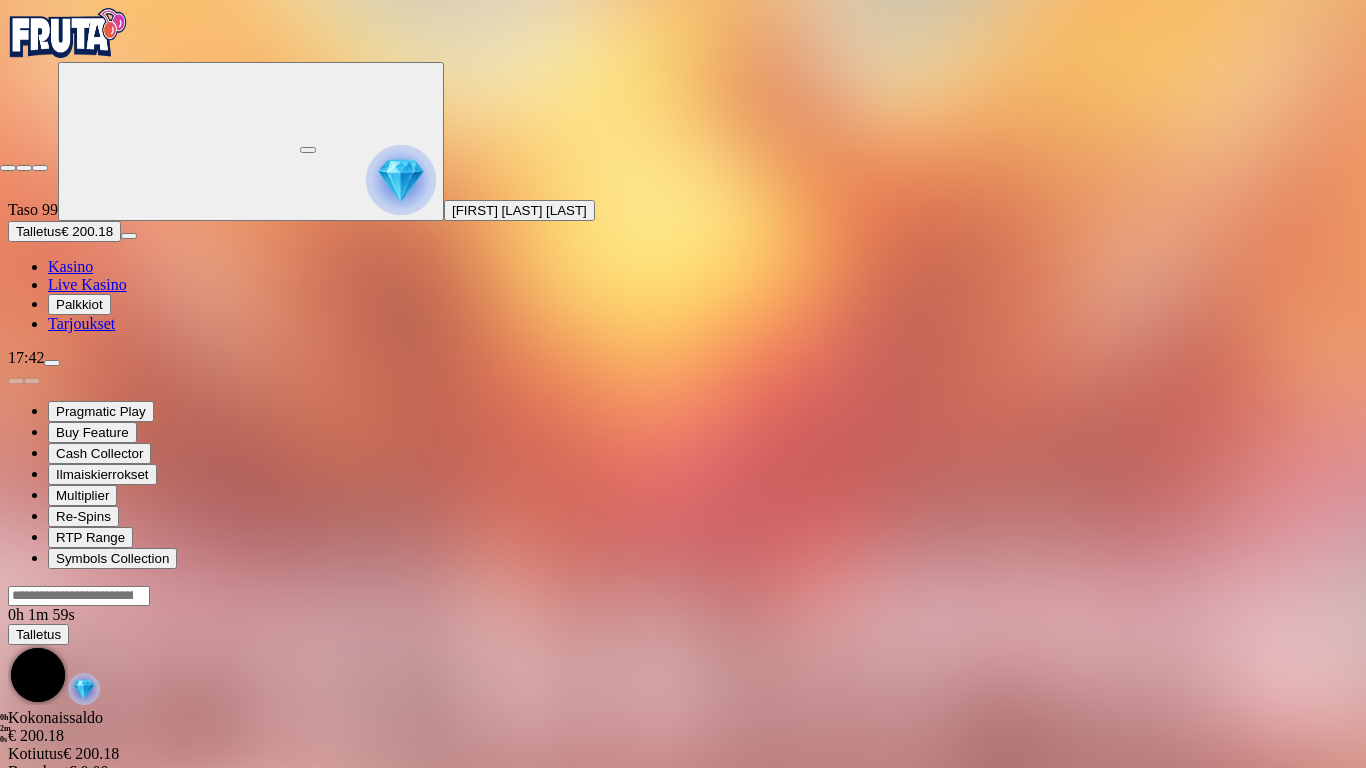 click at bounding box center [8, 168] 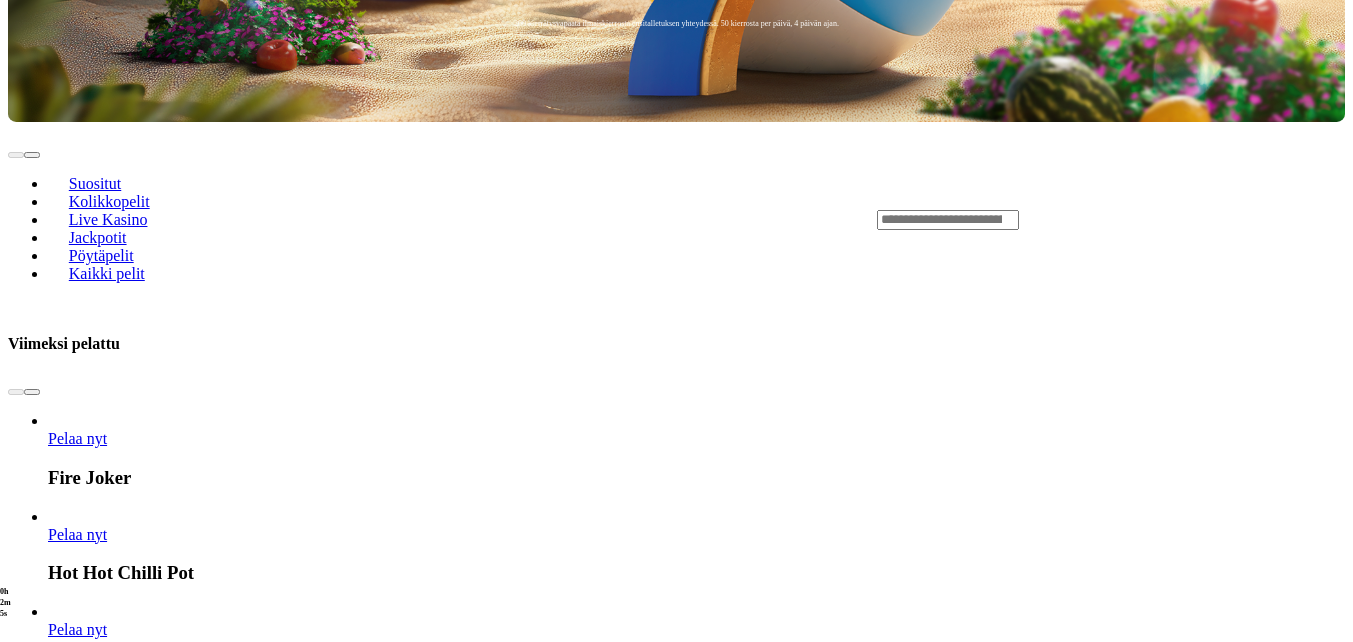 scroll, scrollTop: 200, scrollLeft: 0, axis: vertical 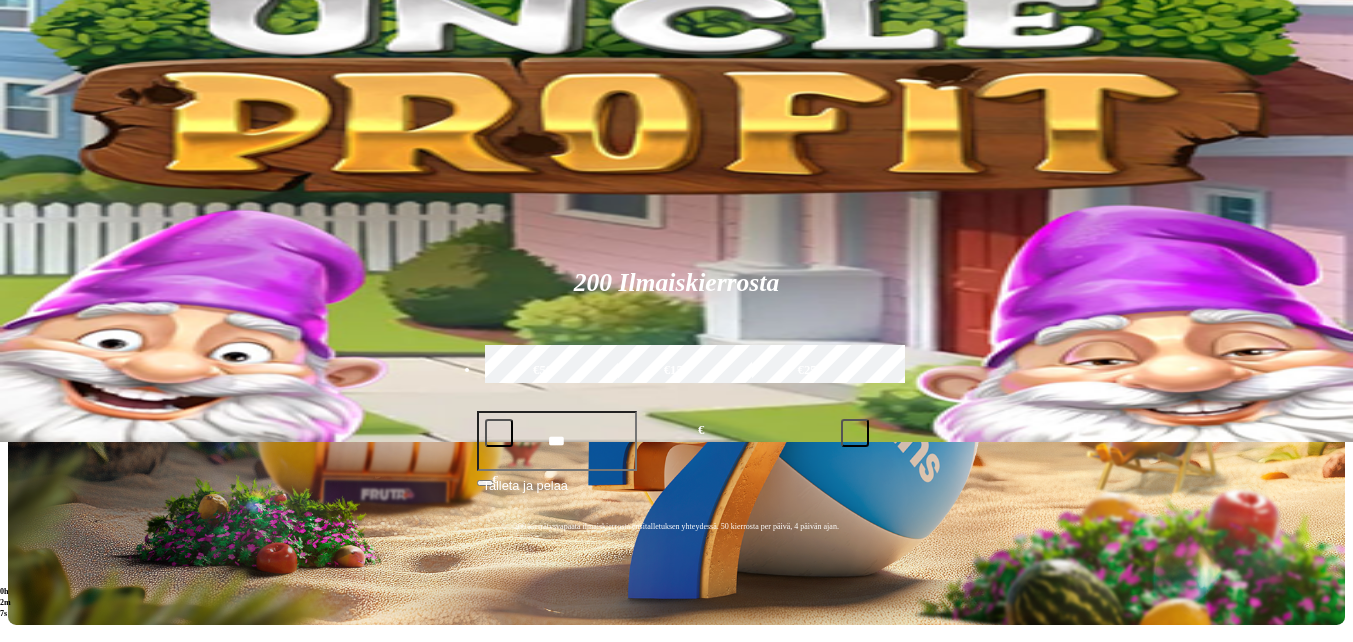 click on "Pelaa nyt" at bounding box center [77, 1037] 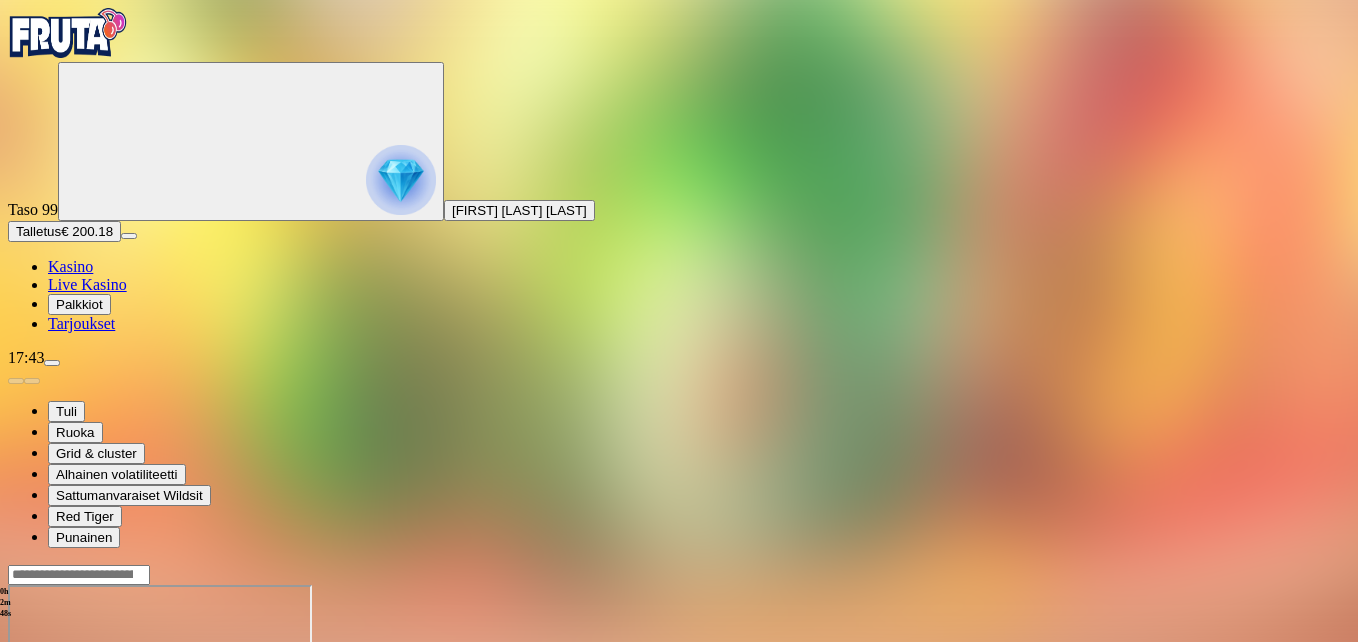 click at bounding box center (48, 757) 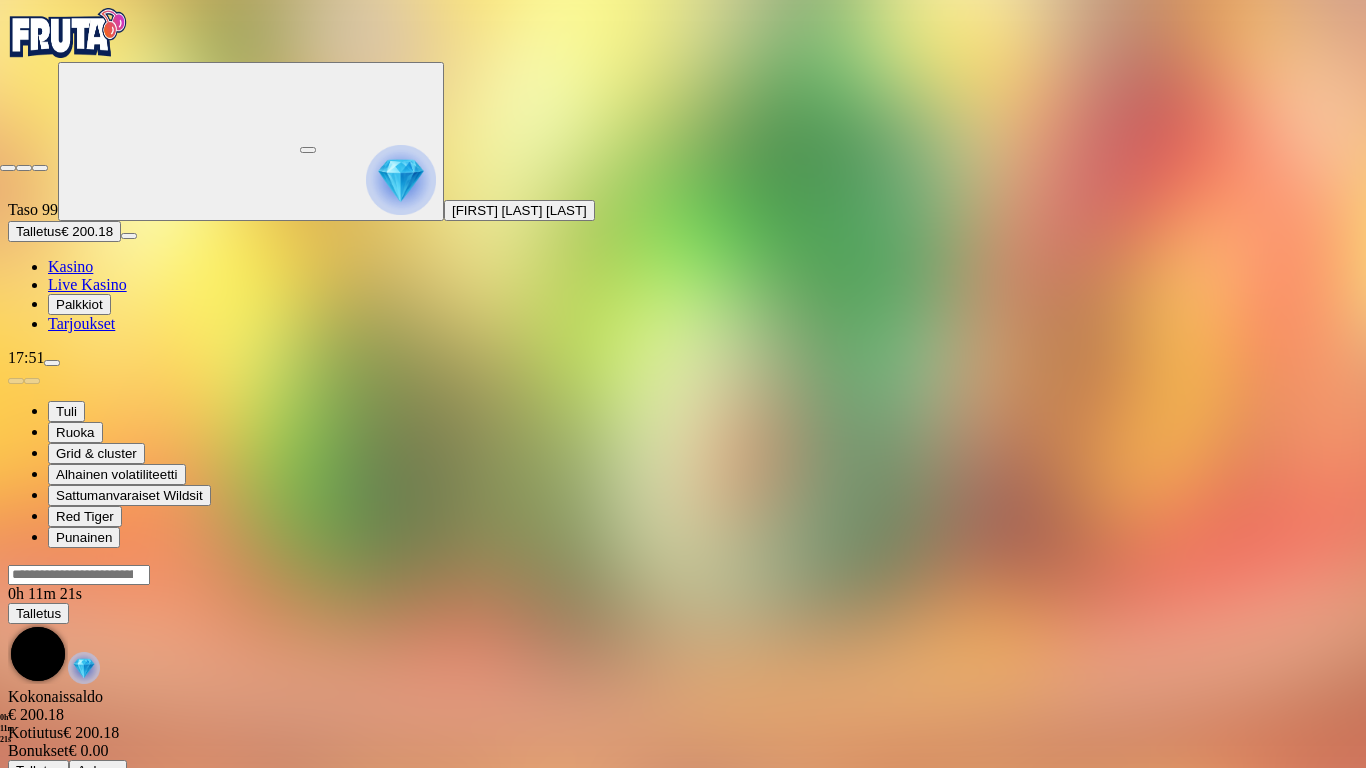 click at bounding box center (8, 168) 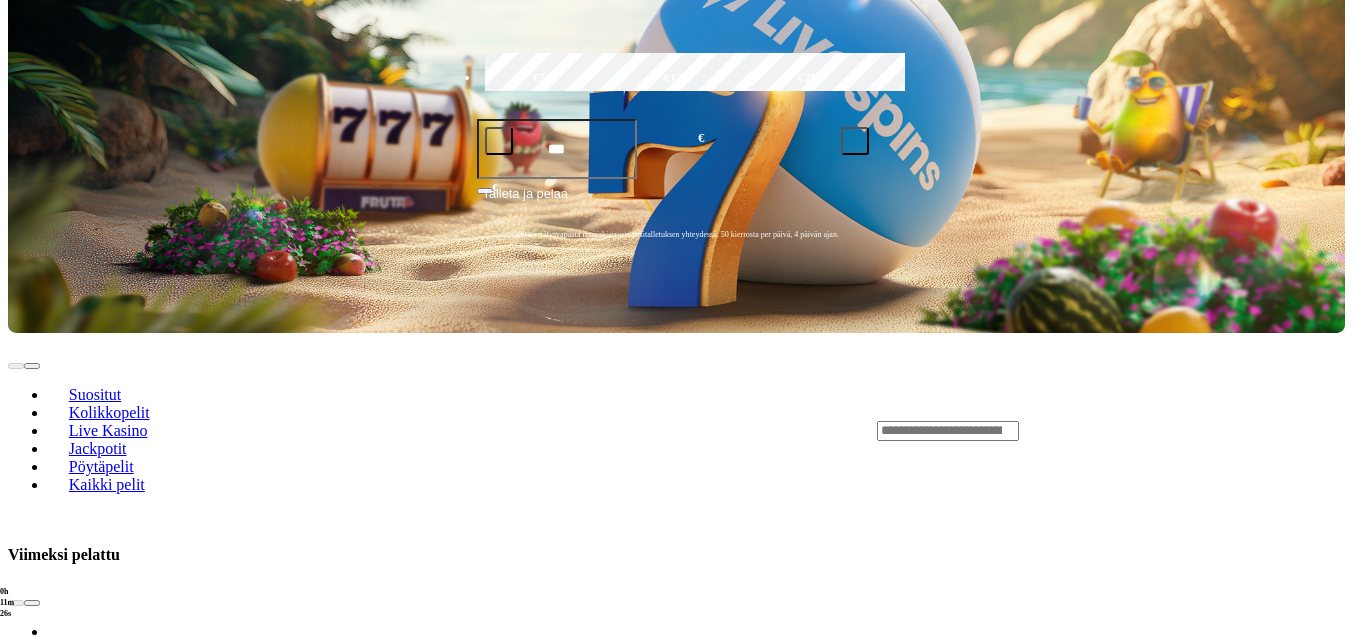 scroll, scrollTop: 500, scrollLeft: 0, axis: vertical 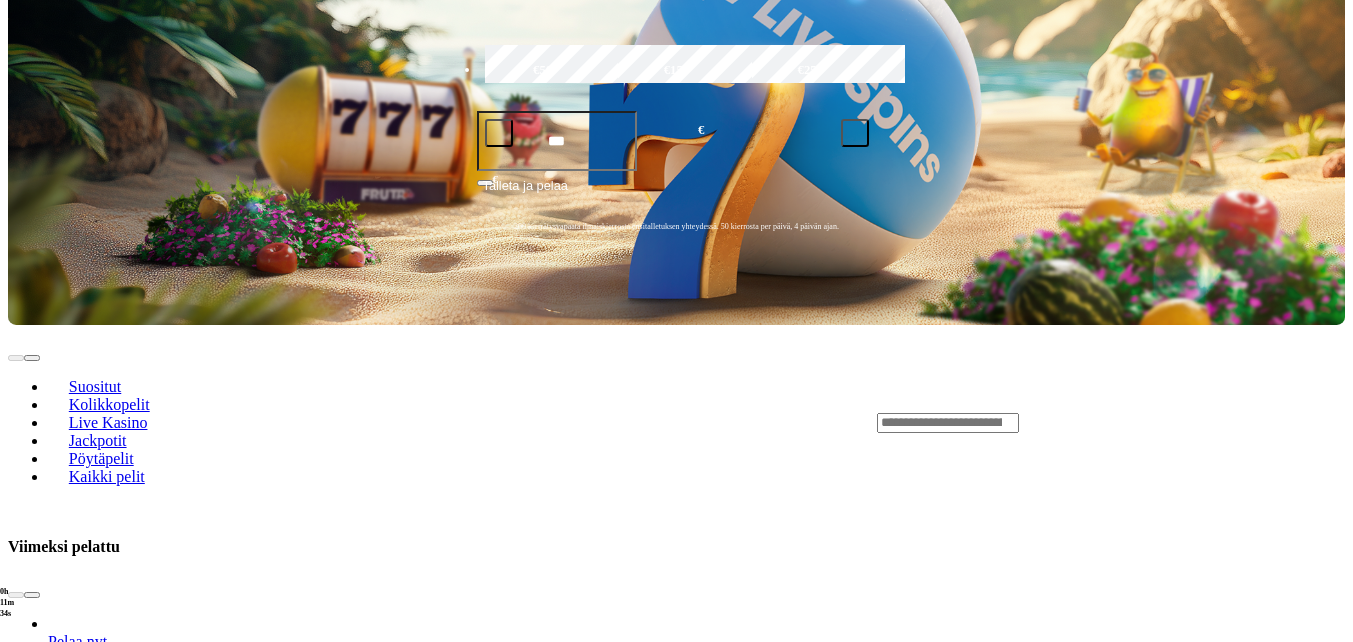 click at bounding box center [32, 595] 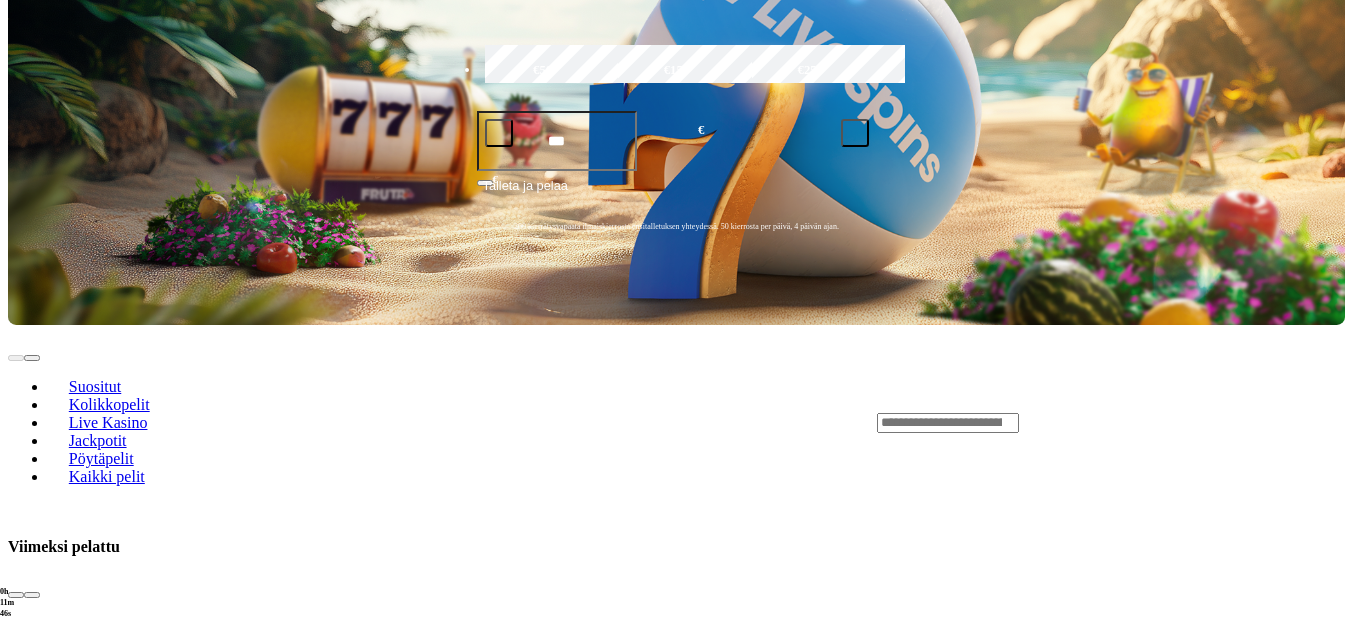 click on "Pelaa nyt" at bounding box center (77, 2084) 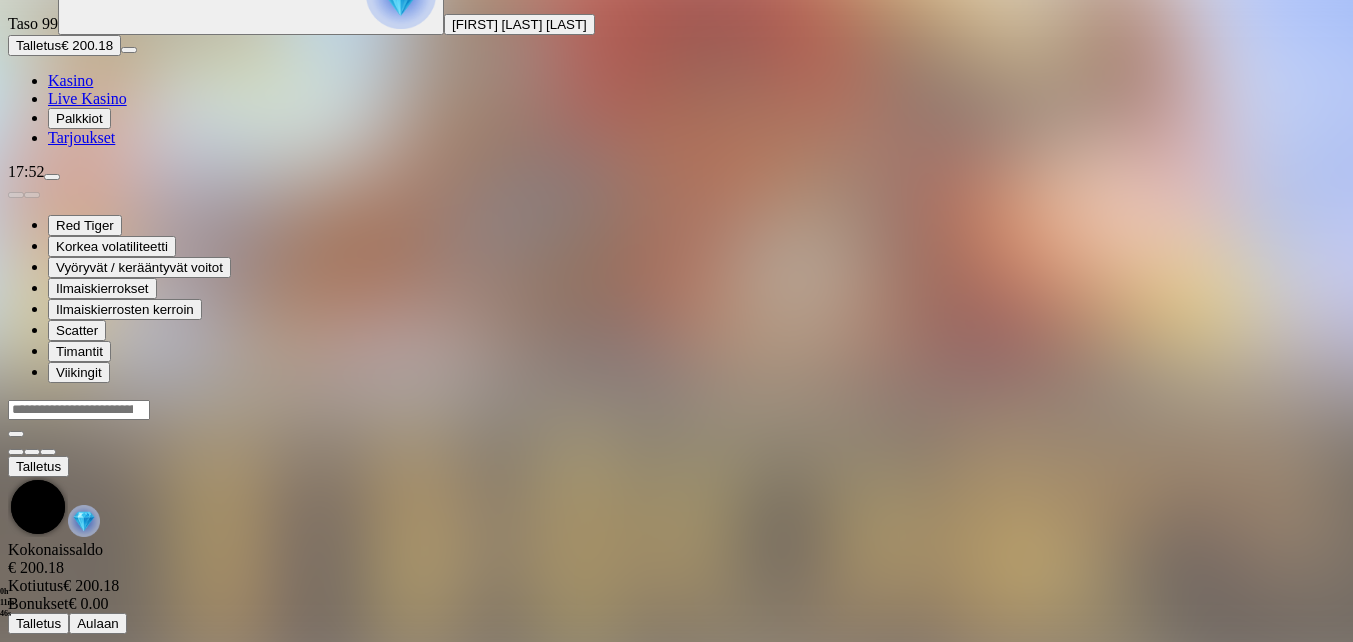 scroll, scrollTop: 0, scrollLeft: 0, axis: both 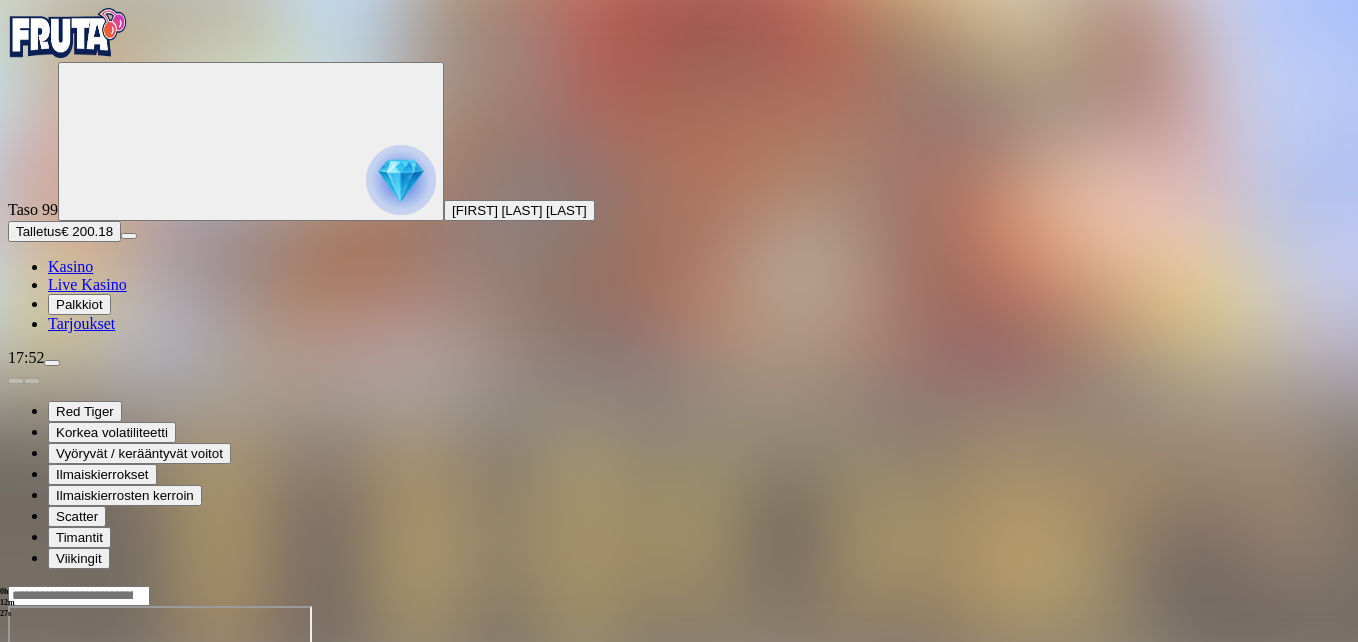 click at bounding box center (48, 778) 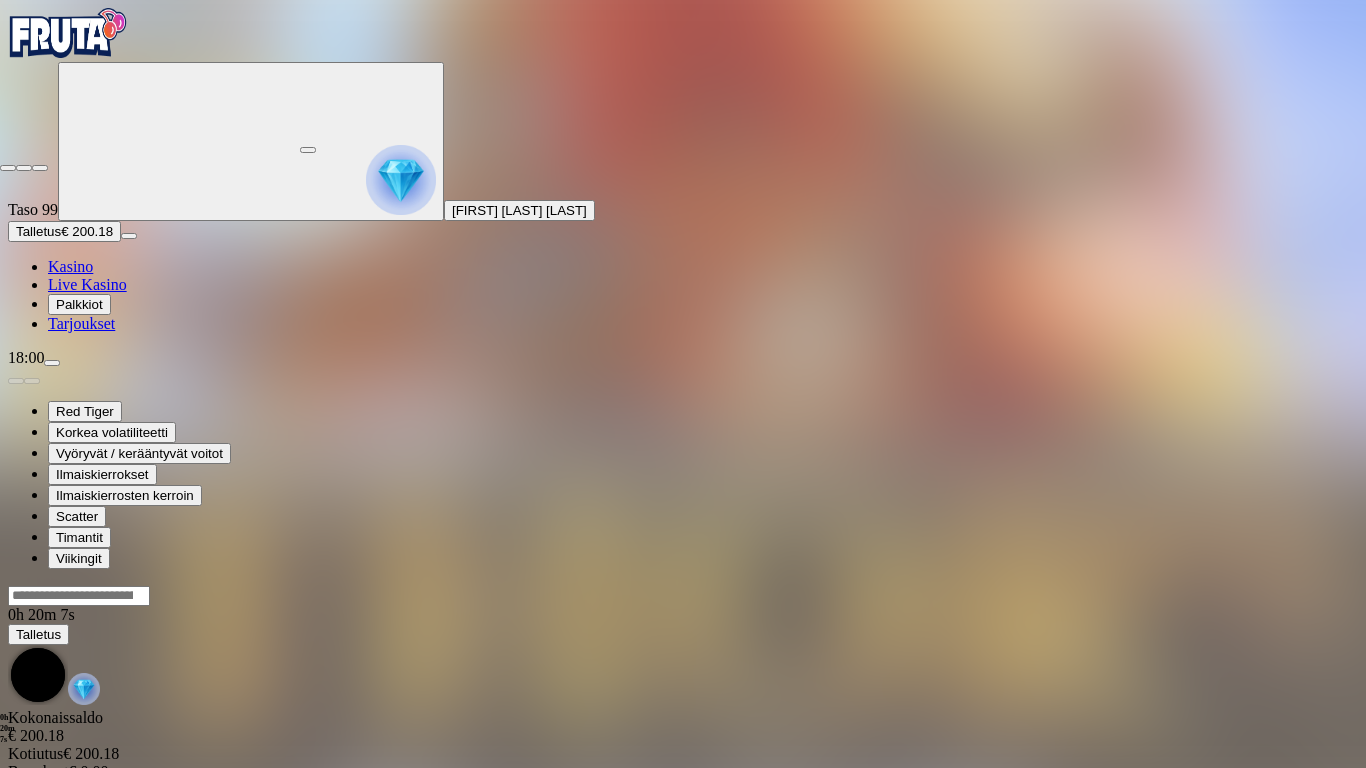 click at bounding box center [8, 168] 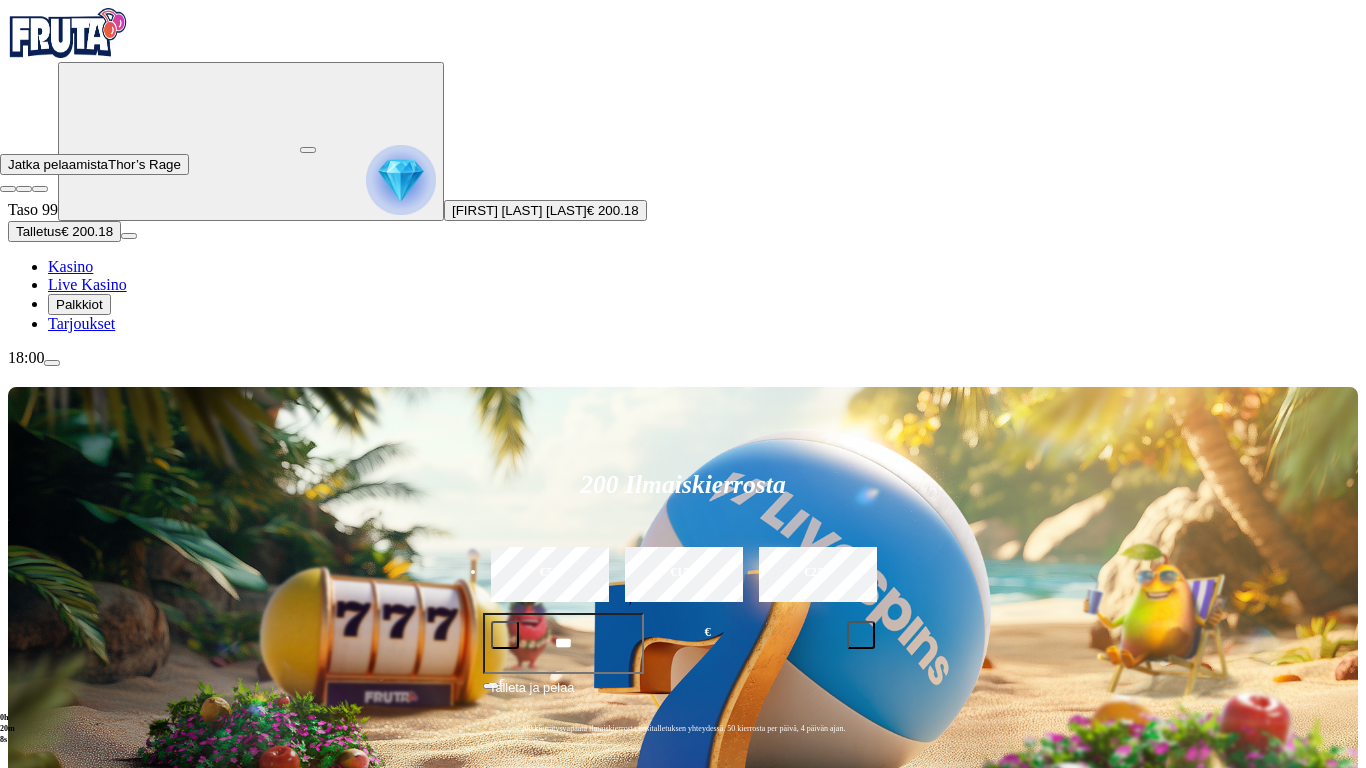 click at bounding box center [308, 150] 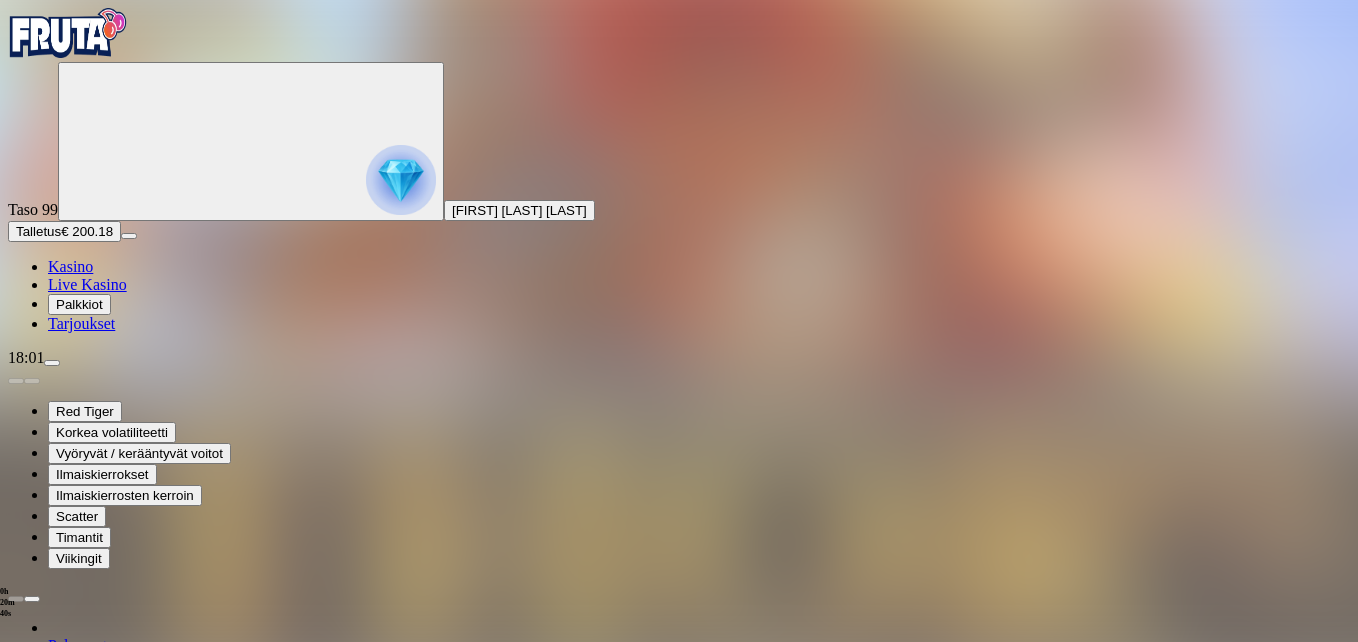 click at bounding box center [16, 1368] 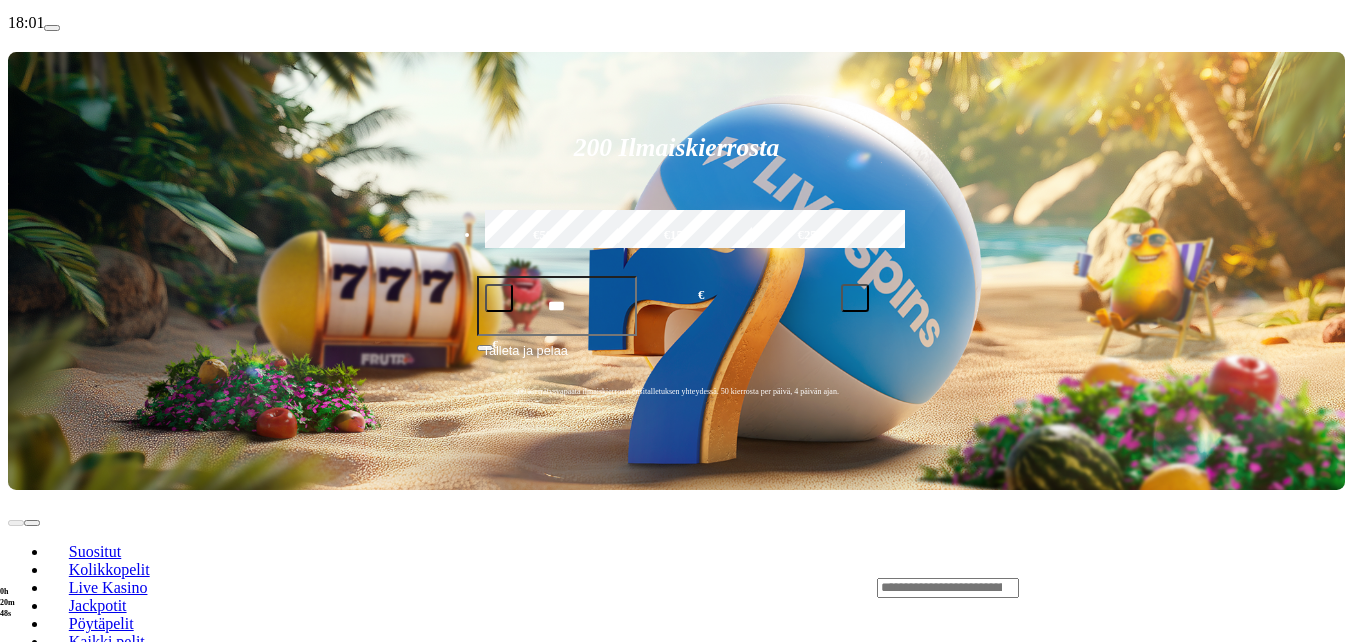 scroll, scrollTop: 300, scrollLeft: 0, axis: vertical 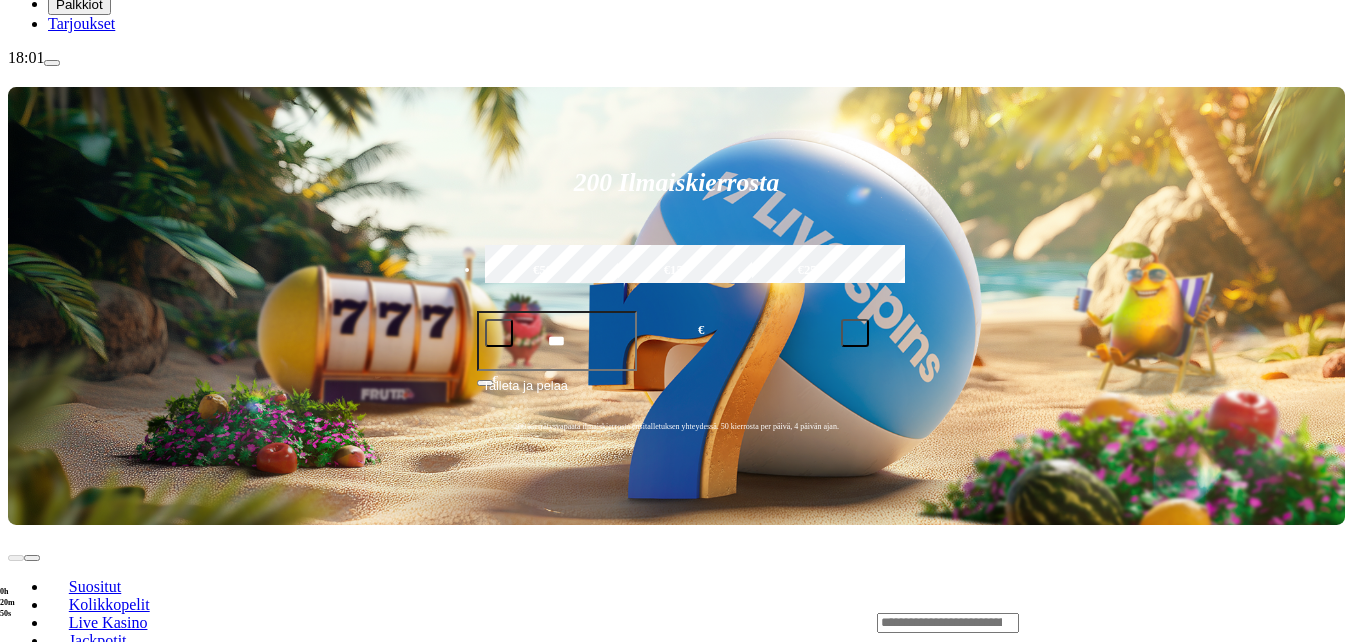 click at bounding box center [32, 795] 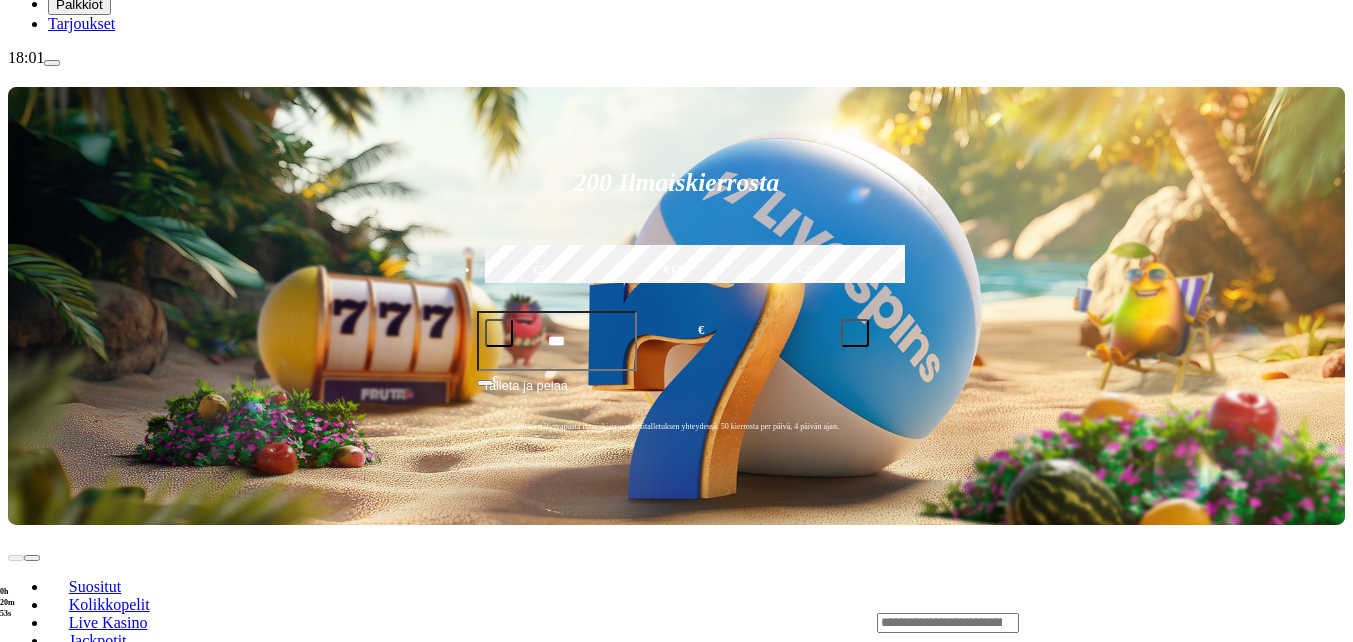 click on "Pelaa nyt" at bounding box center (-752, 1605) 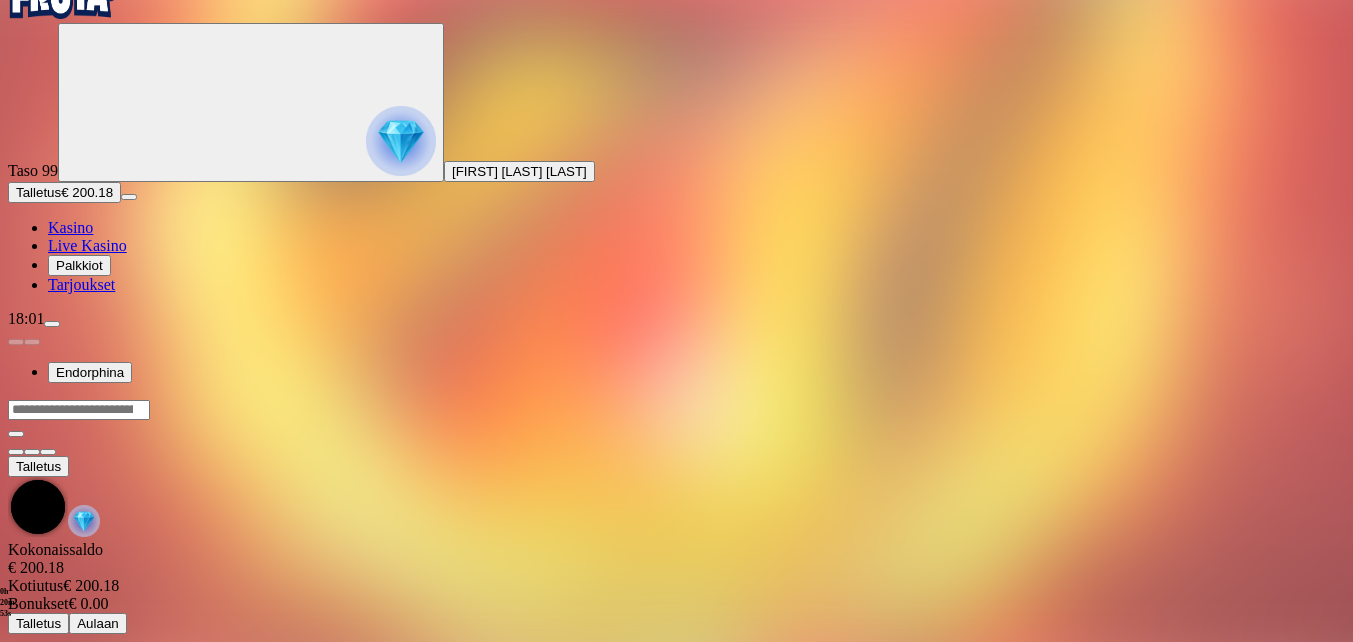 scroll, scrollTop: 0, scrollLeft: 0, axis: both 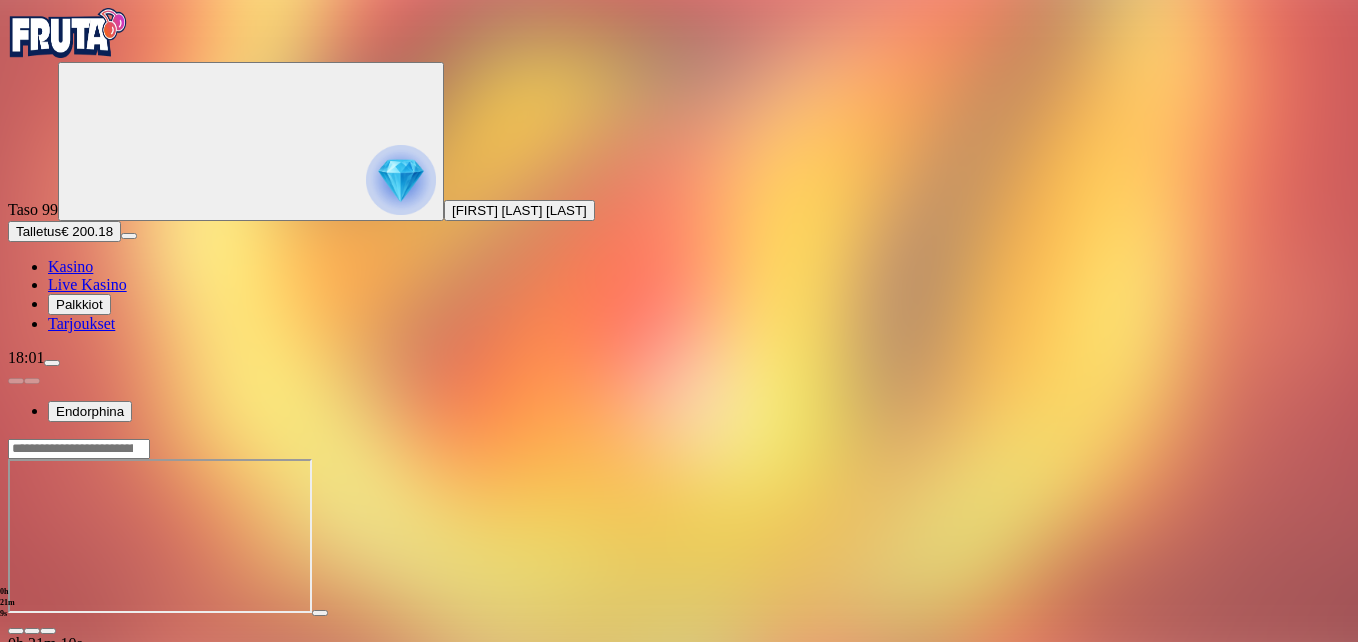 click at bounding box center (48, 631) 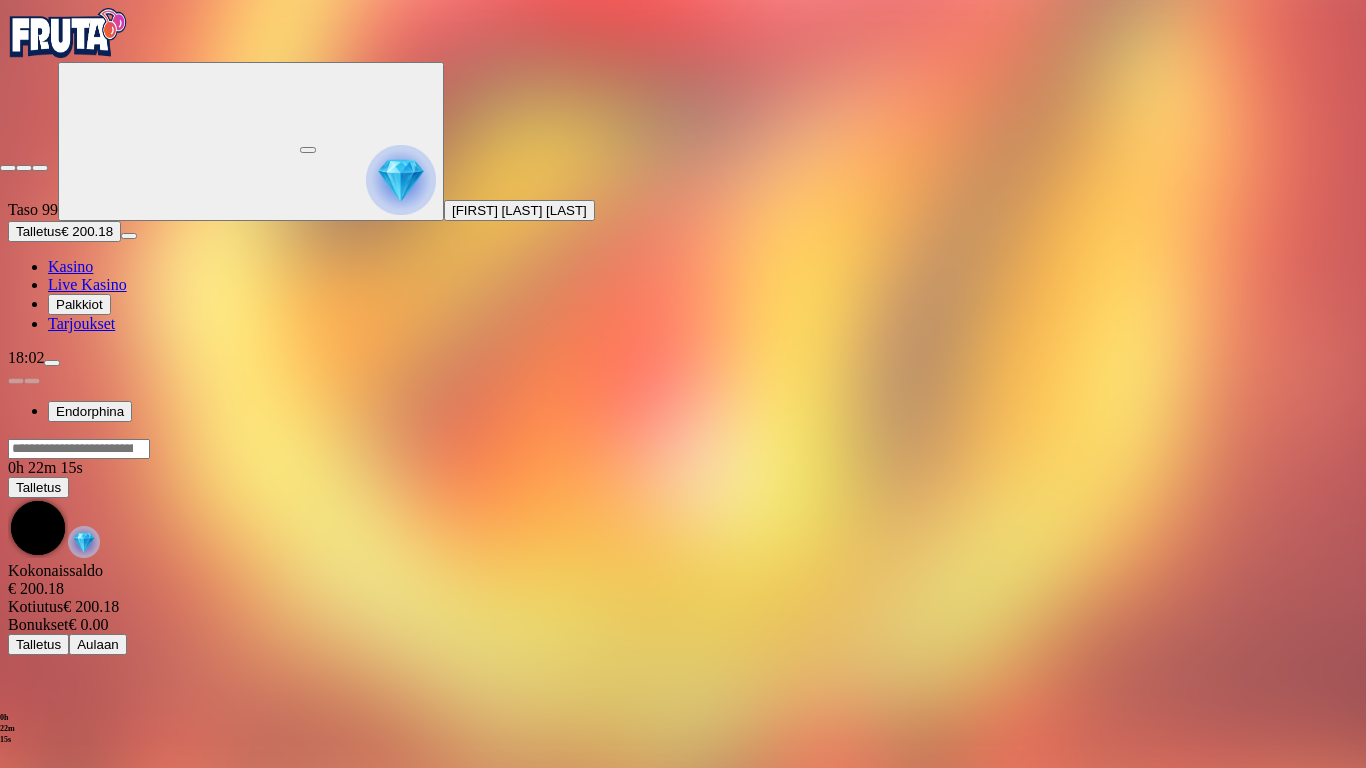 click at bounding box center (8, 168) 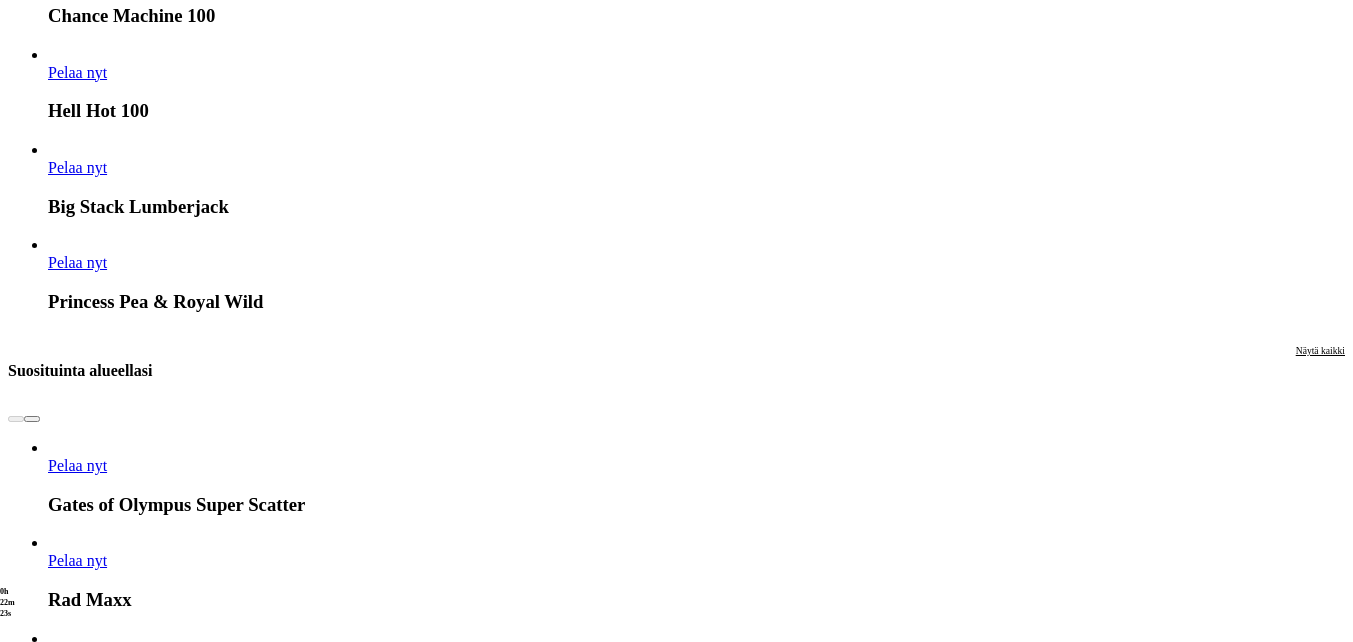 scroll, scrollTop: 1900, scrollLeft: 0, axis: vertical 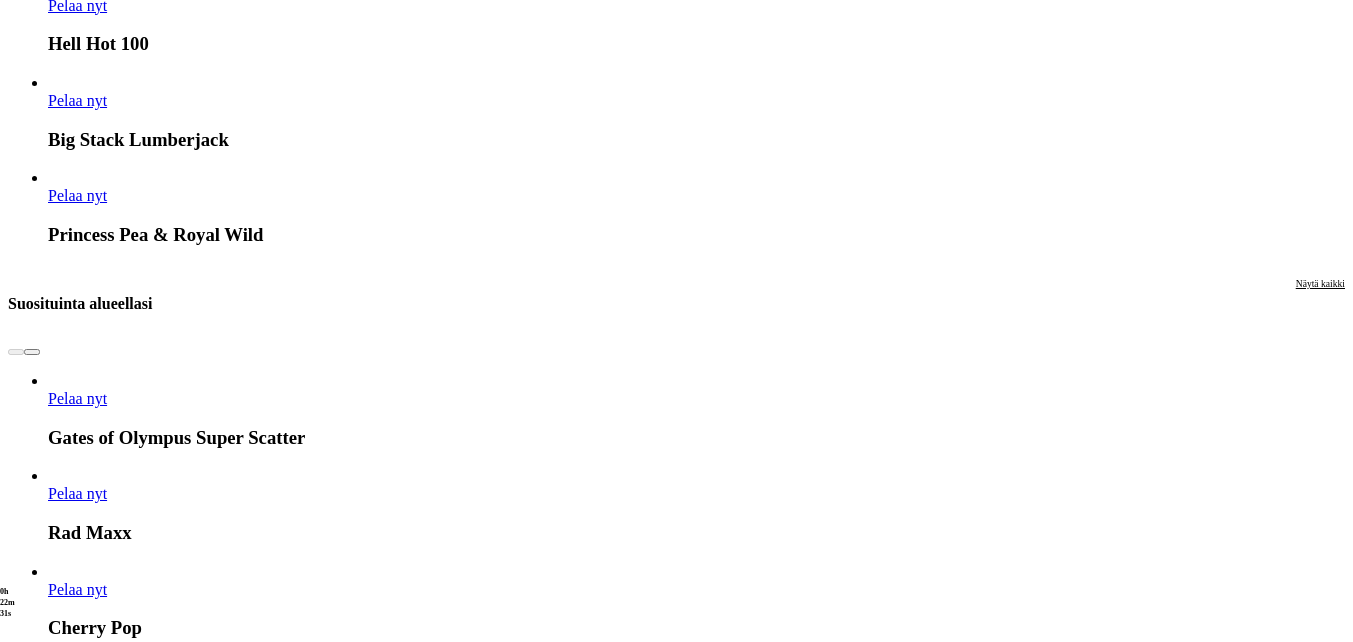 click on "Pelaa nyt" at bounding box center (77, 16142) 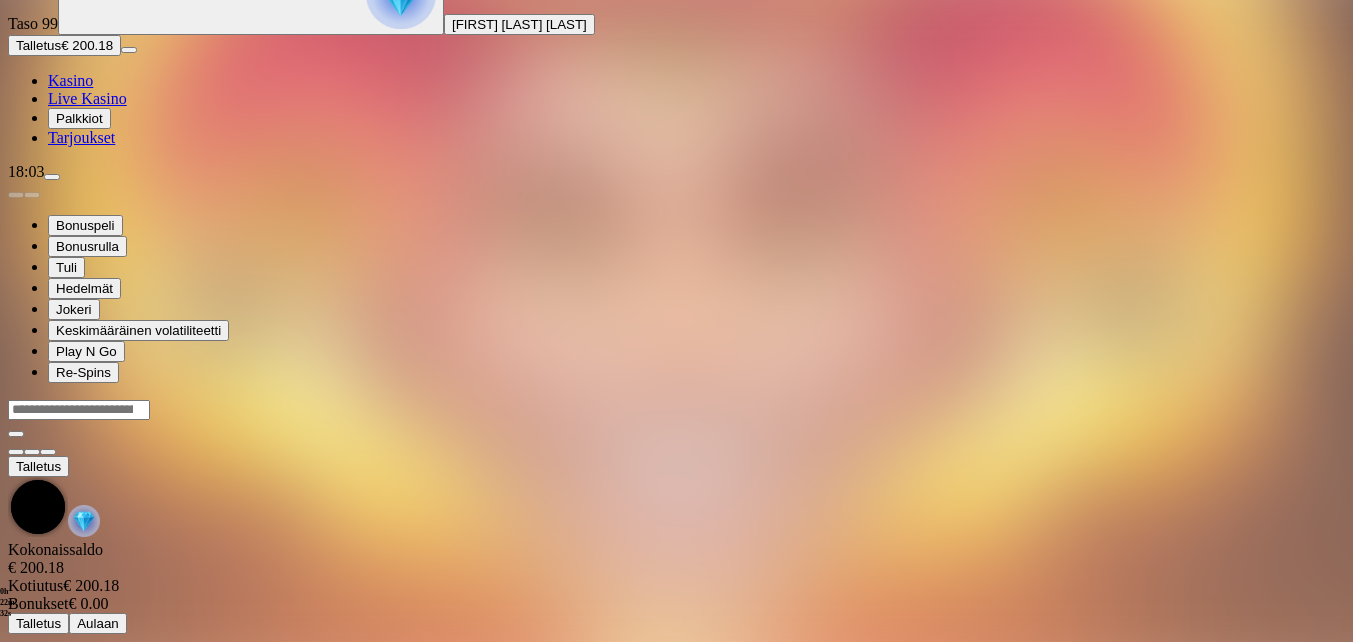 scroll, scrollTop: 0, scrollLeft: 0, axis: both 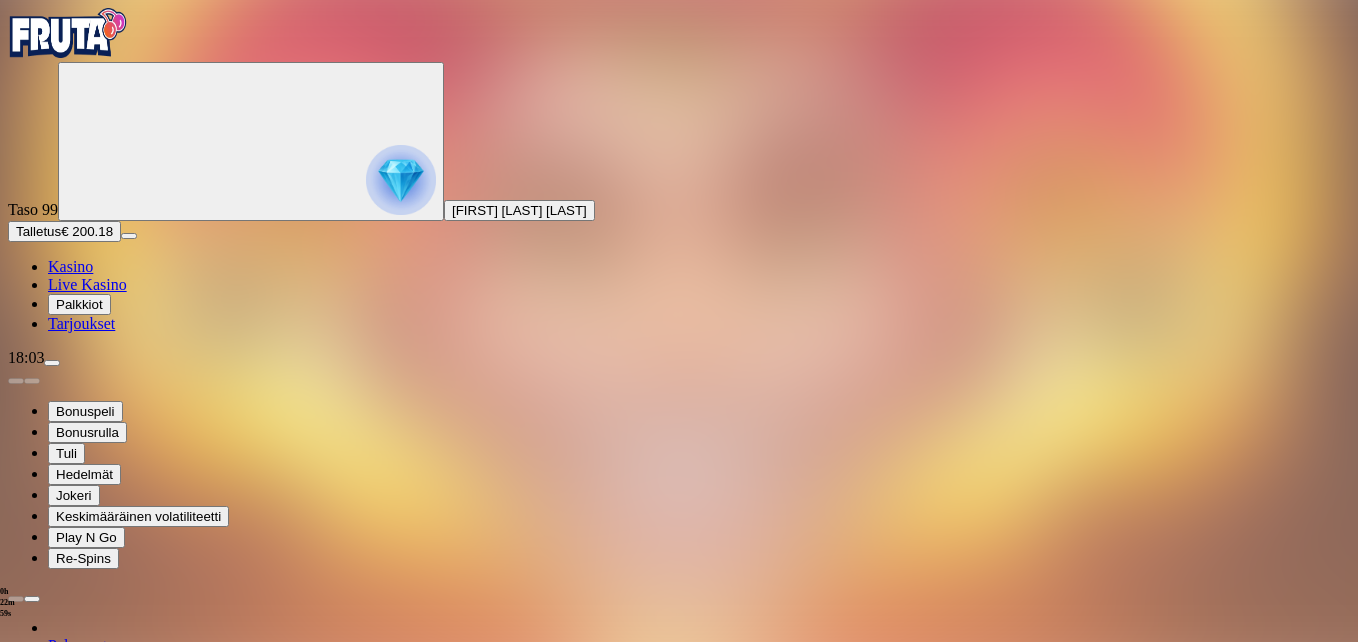 click at bounding box center (48, 1368) 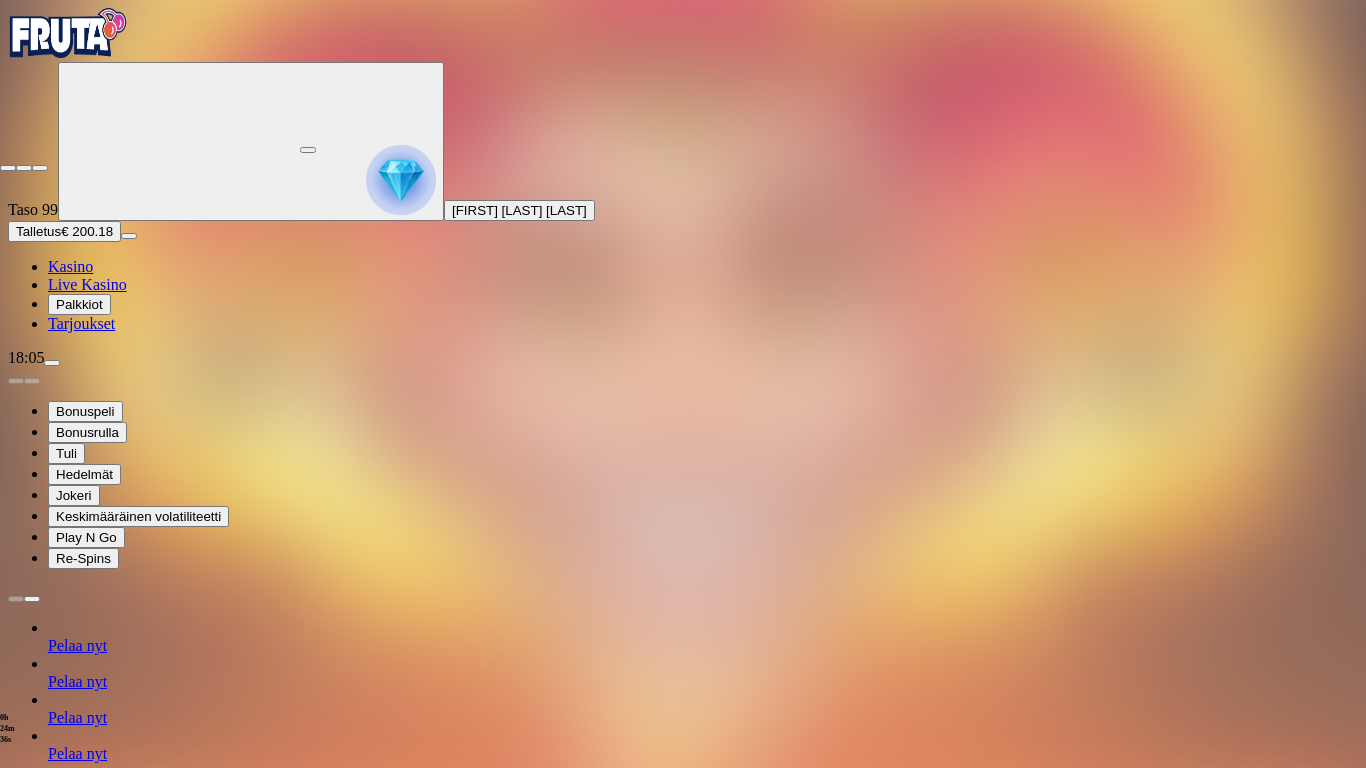 click at bounding box center (8, 168) 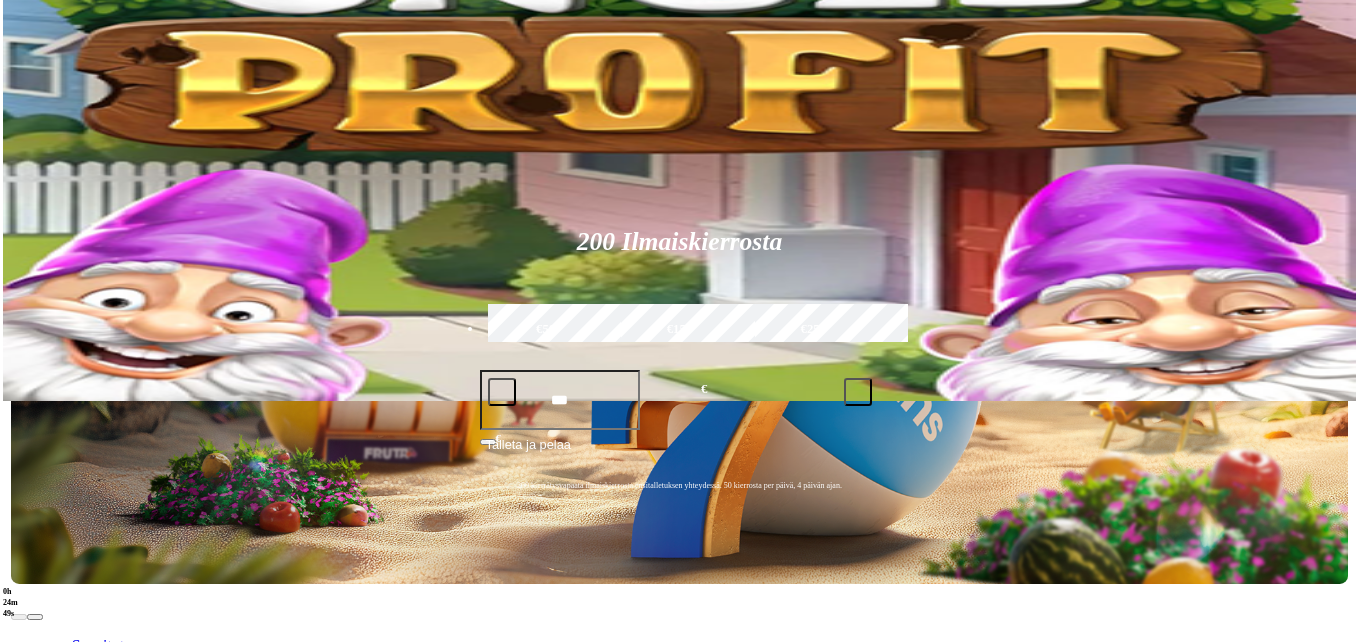 scroll, scrollTop: 0, scrollLeft: 0, axis: both 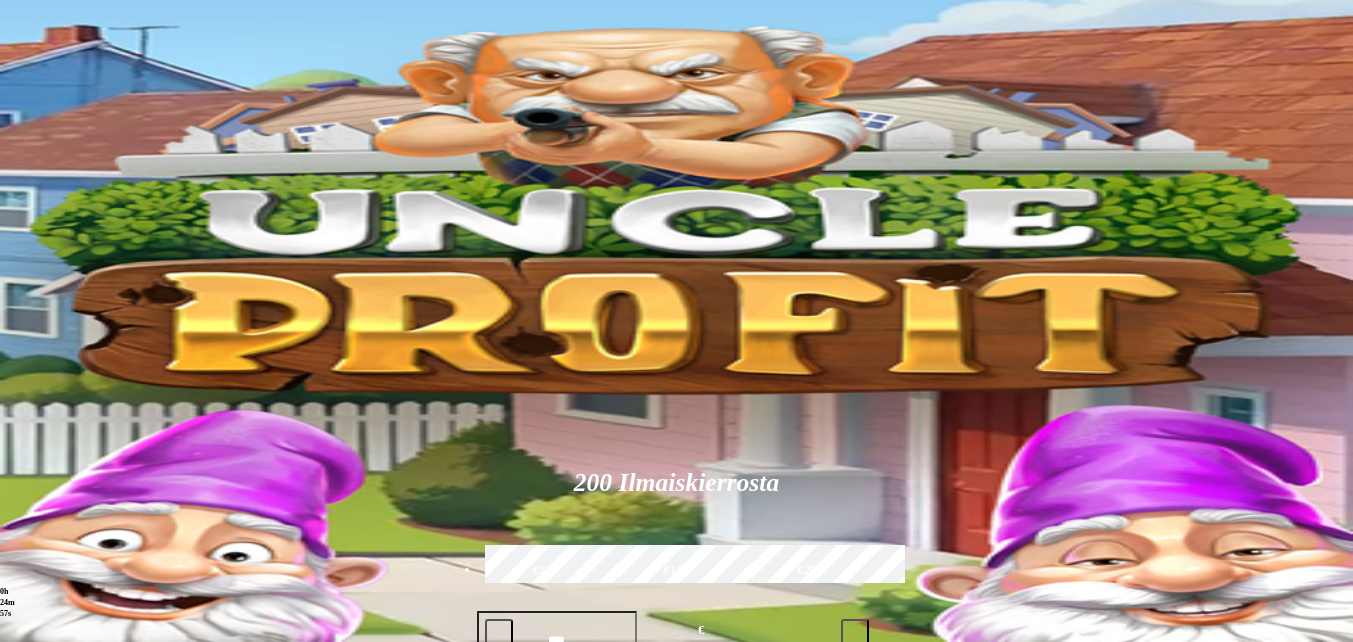 click at bounding box center (32, 858) 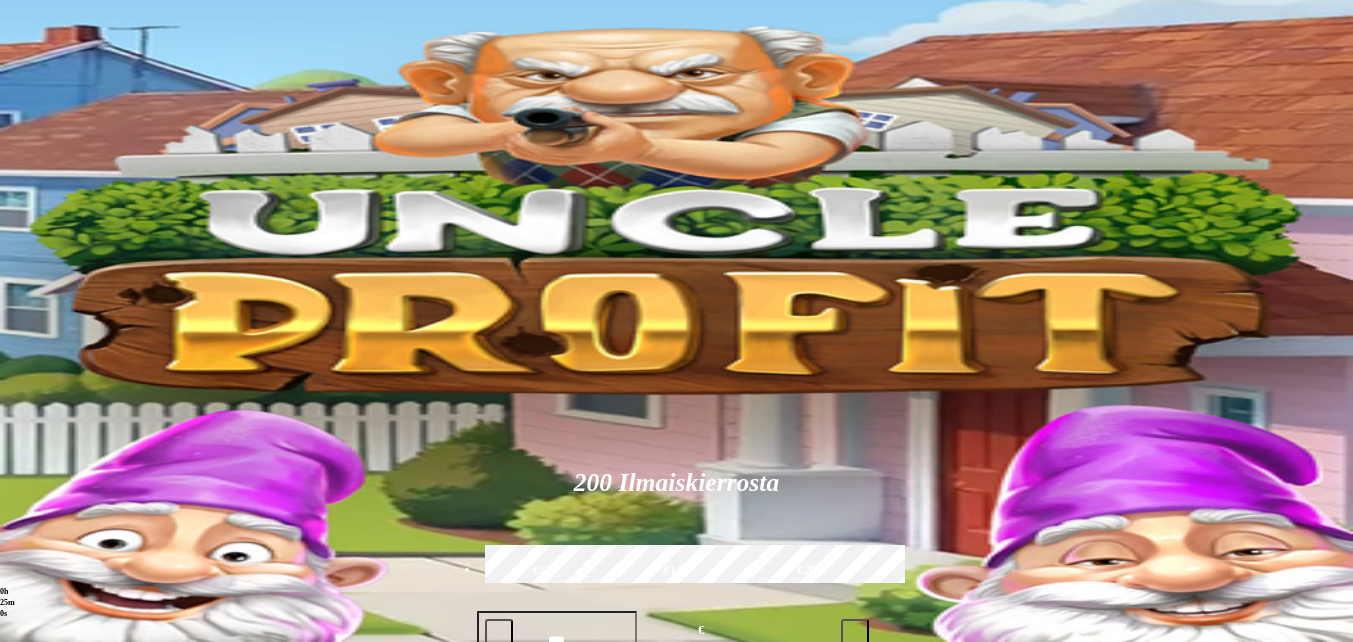 click on "Kaikki pelit" at bounding box center [-59, 976] 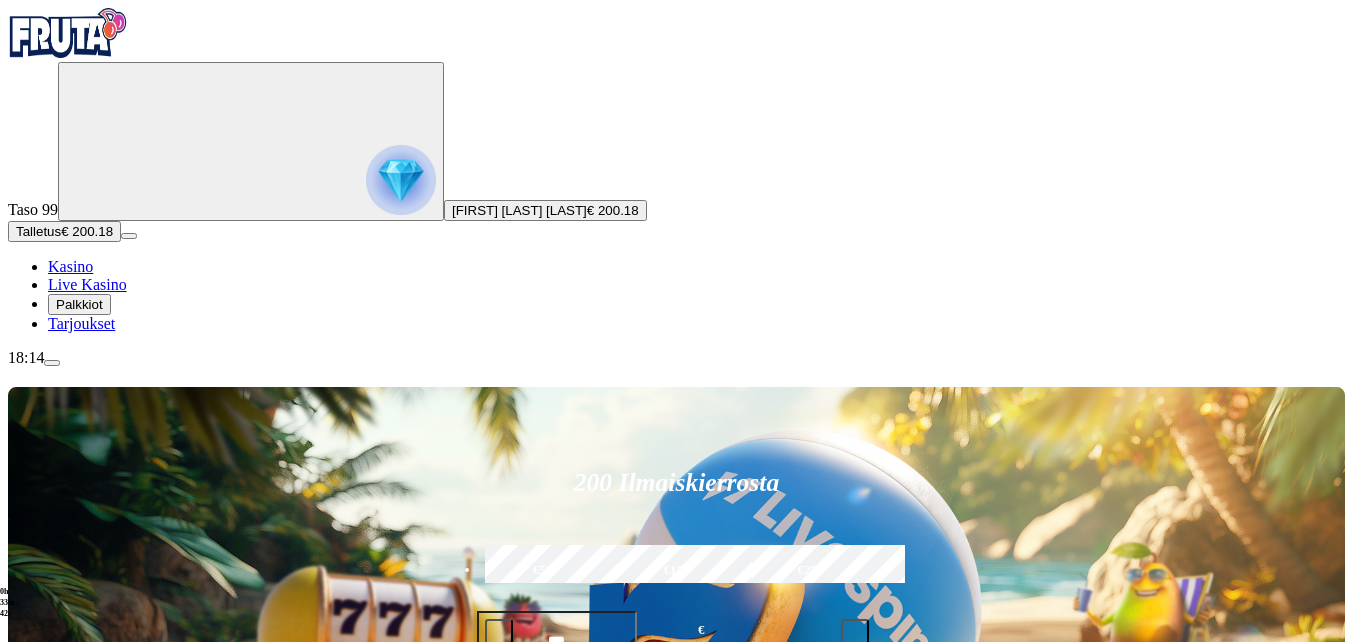 click at bounding box center (52, 363) 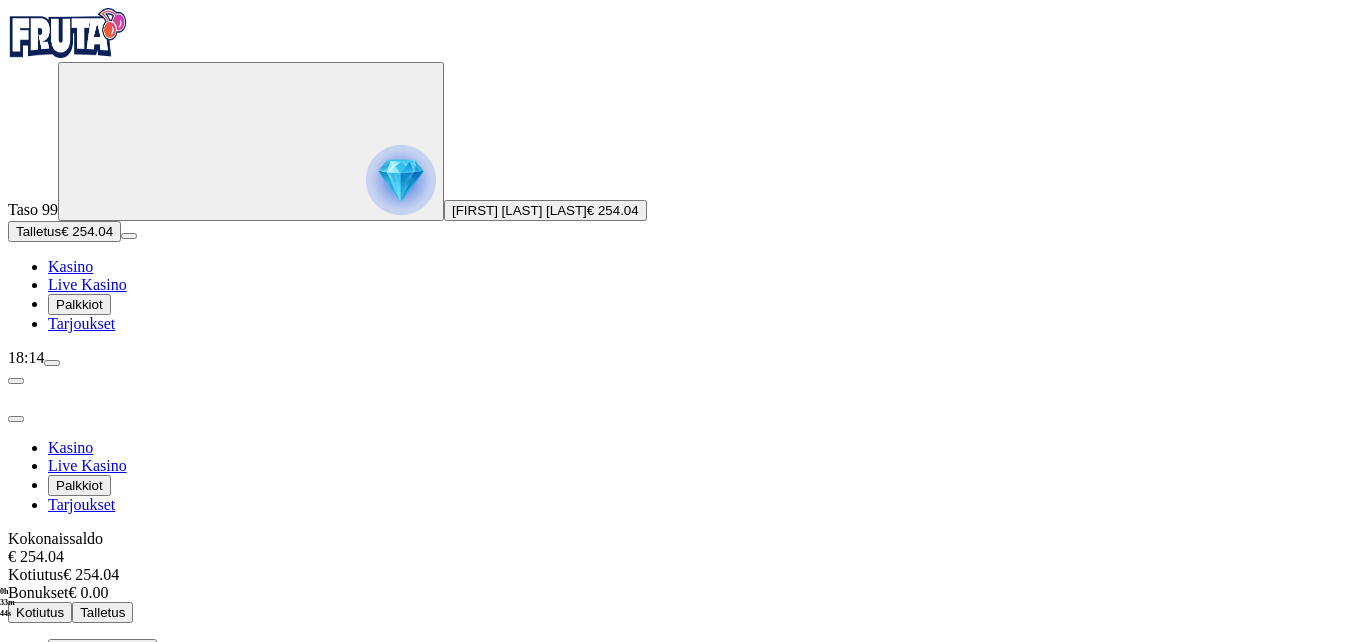 scroll, scrollTop: 70, scrollLeft: 0, axis: vertical 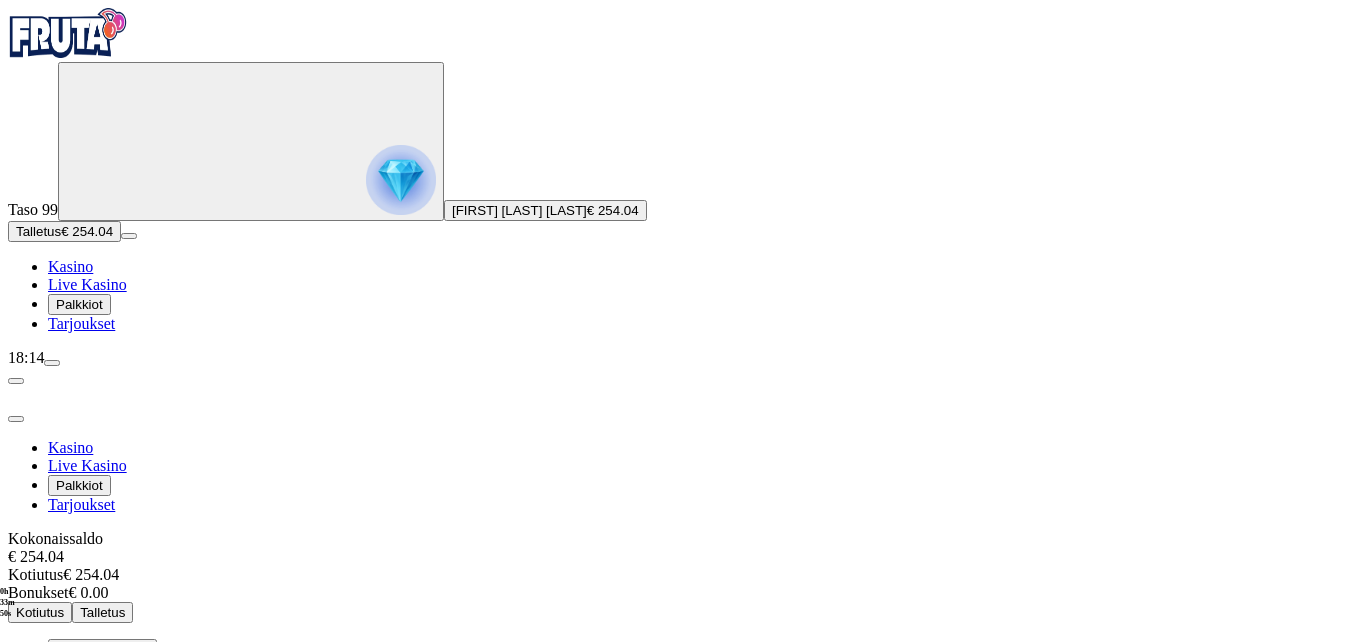 click on "Kotiutus" at bounding box center (40, 612) 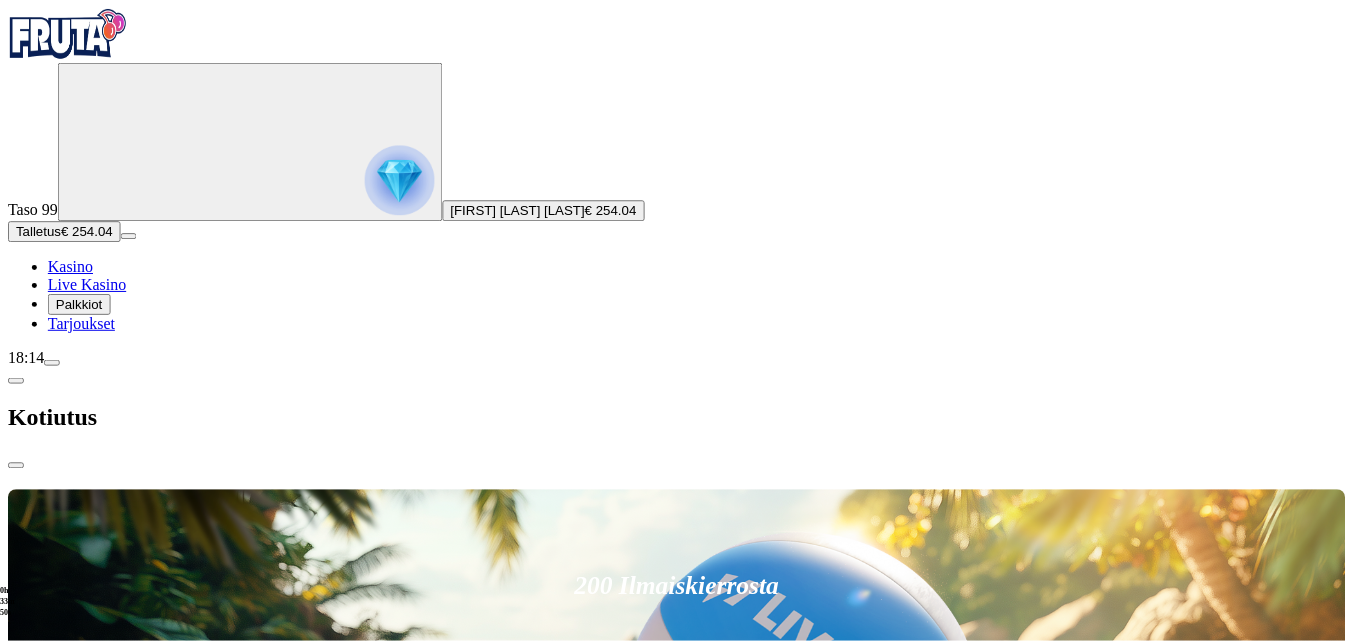 scroll, scrollTop: 0, scrollLeft: 0, axis: both 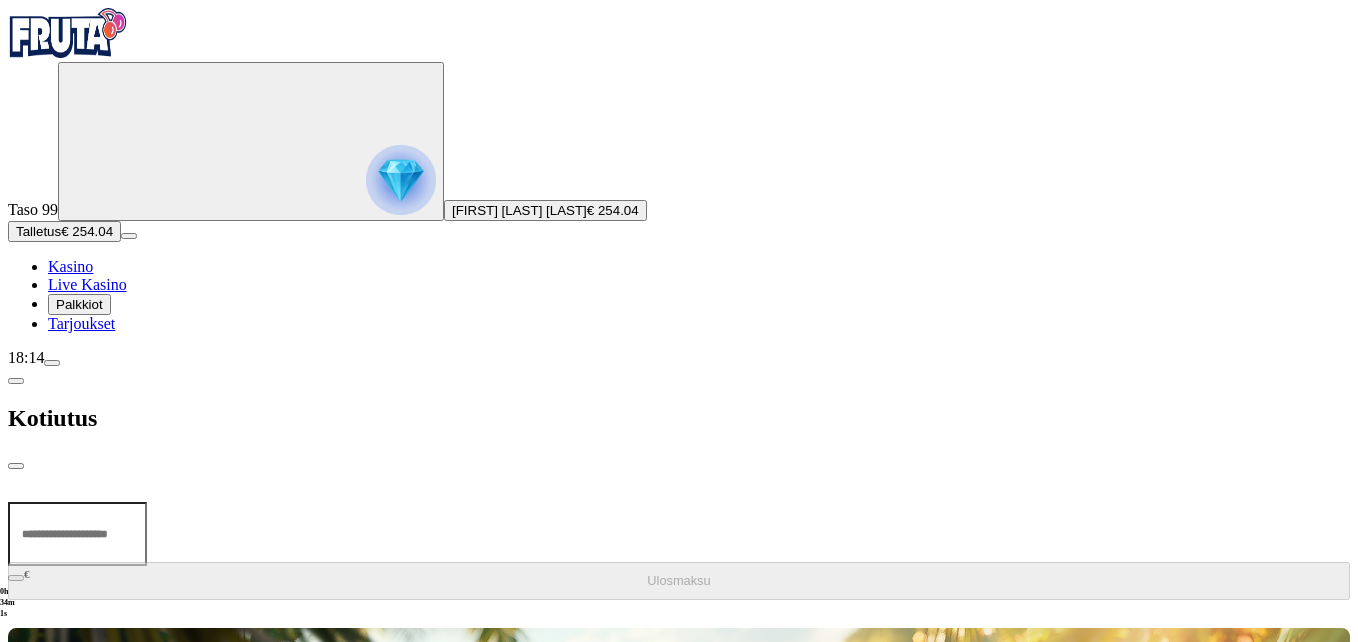click at bounding box center [77, 534] 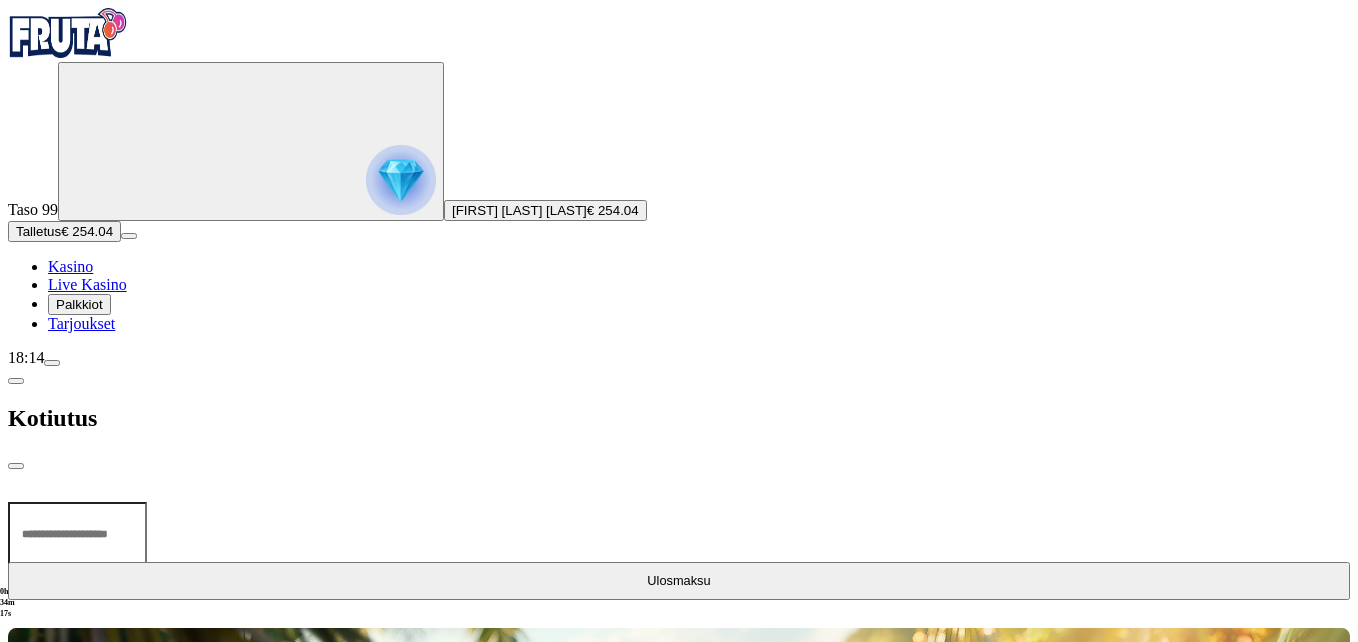type on "***" 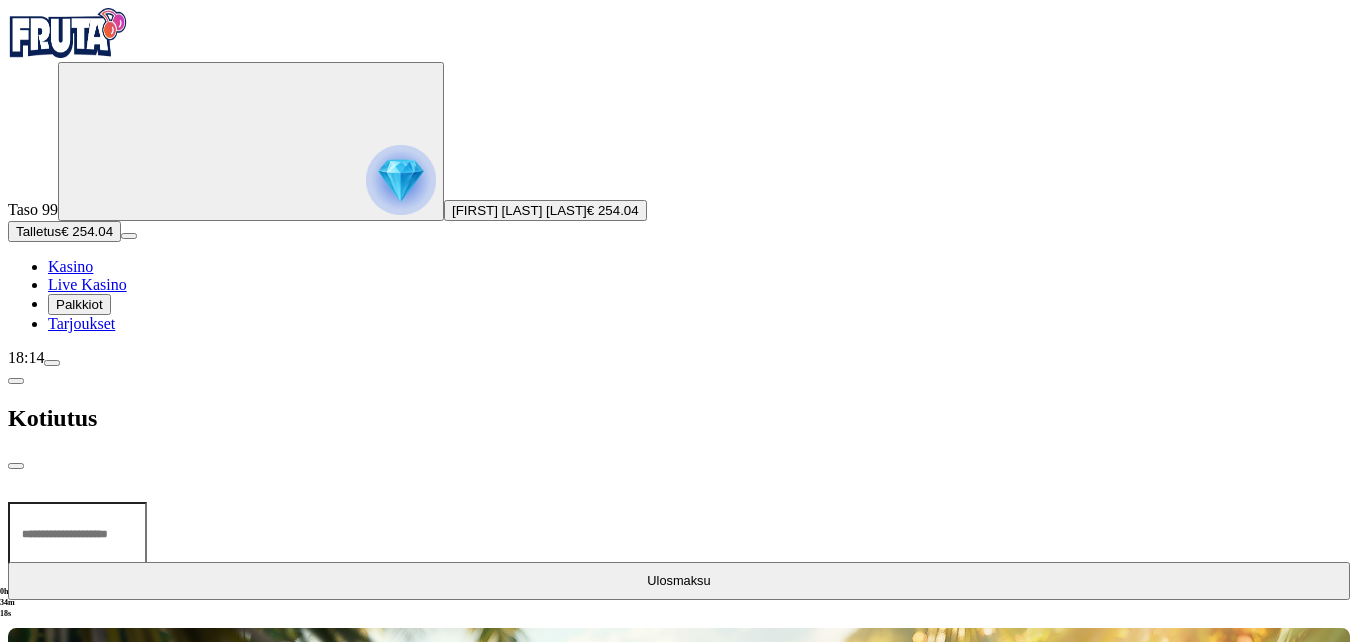 type 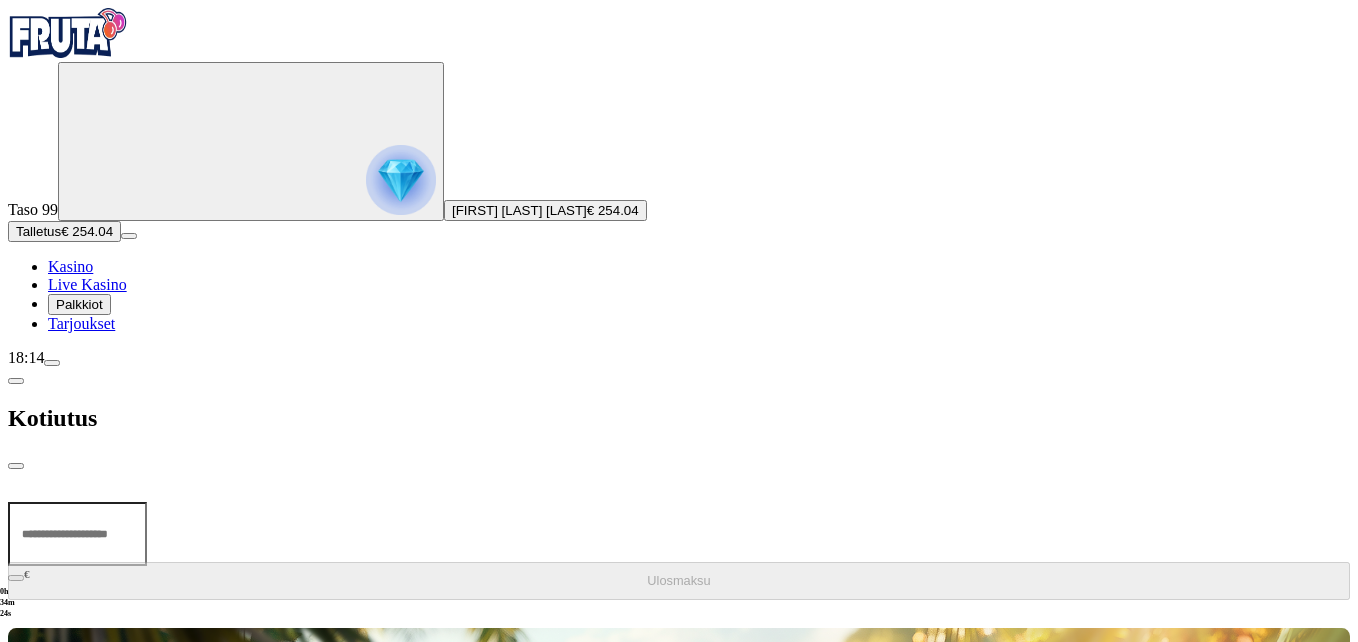 click at bounding box center (16, 466) 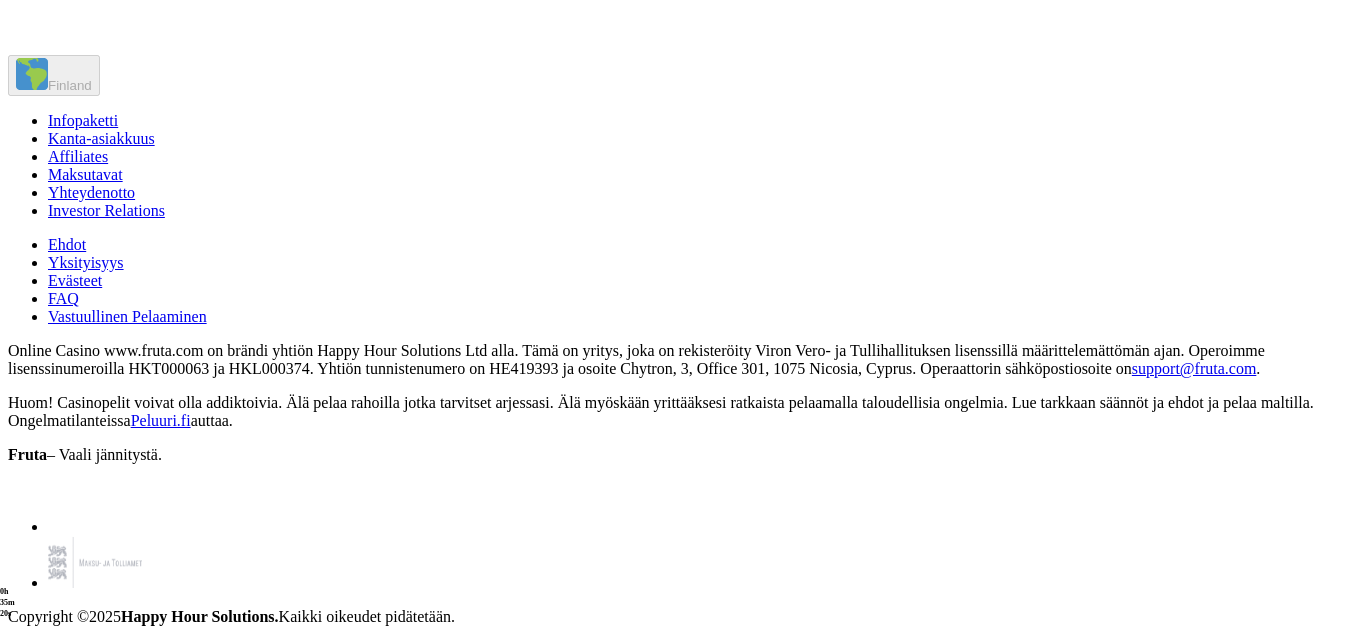 scroll, scrollTop: 17400, scrollLeft: 0, axis: vertical 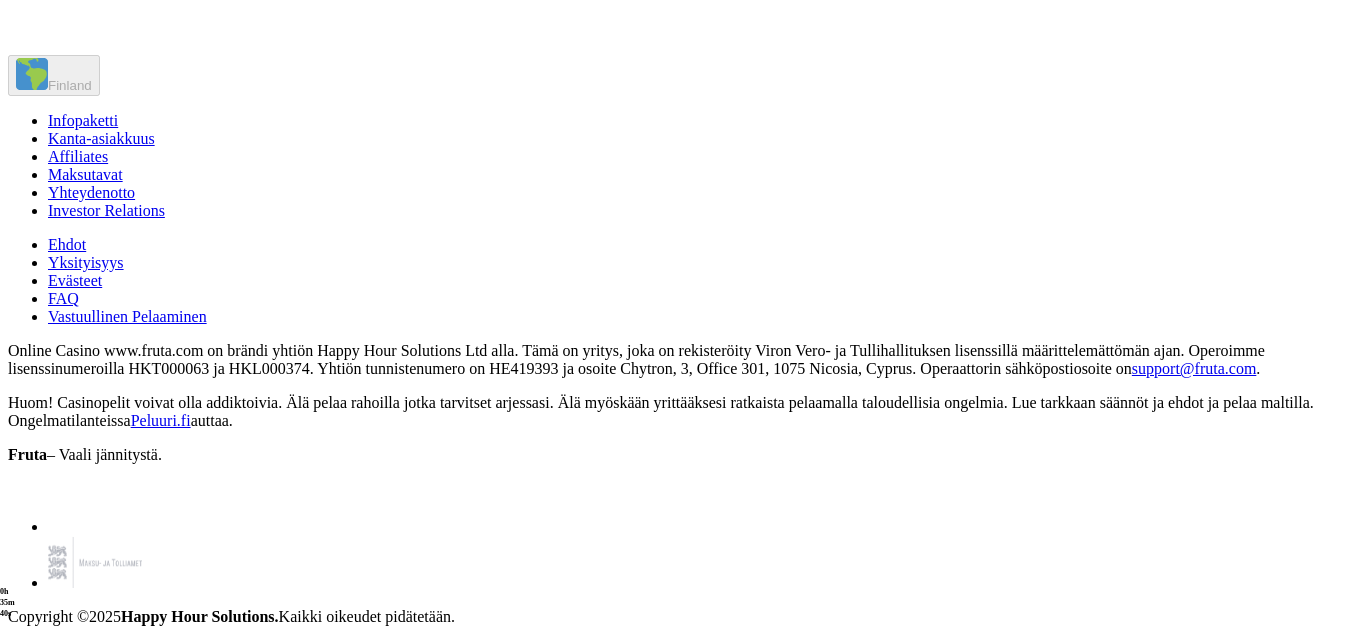 click on "Pelaa nyt" at bounding box center (950, -651) 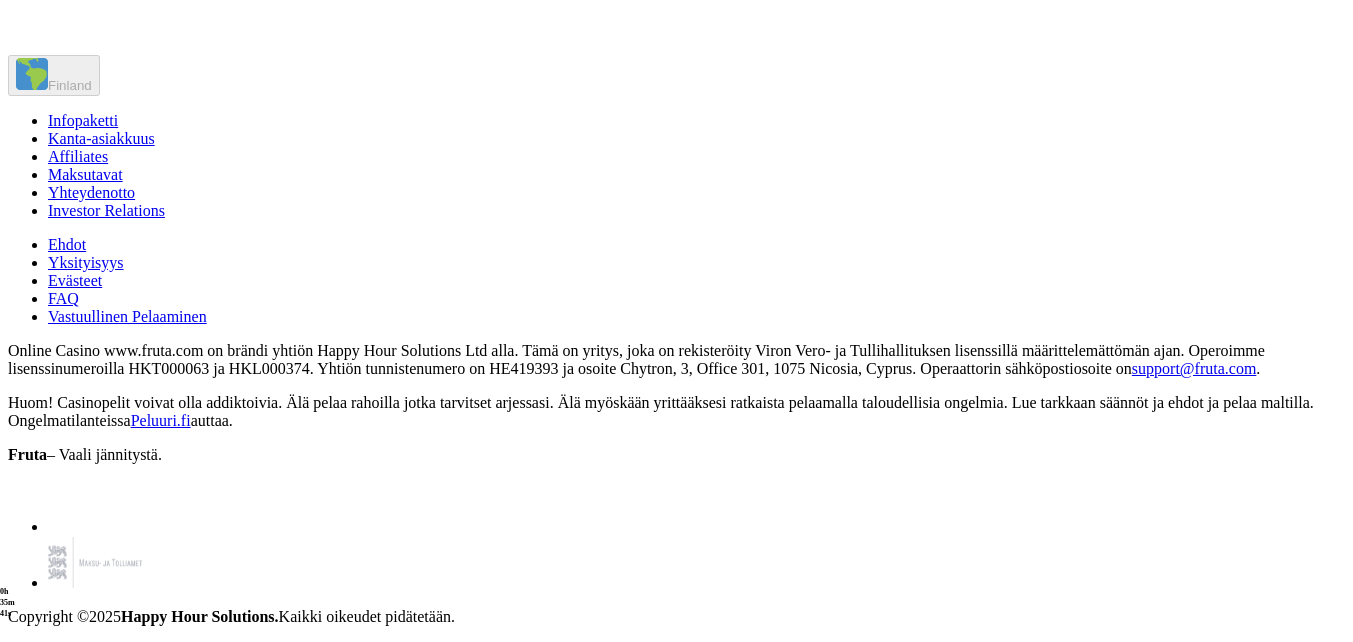 scroll, scrollTop: 0, scrollLeft: 0, axis: both 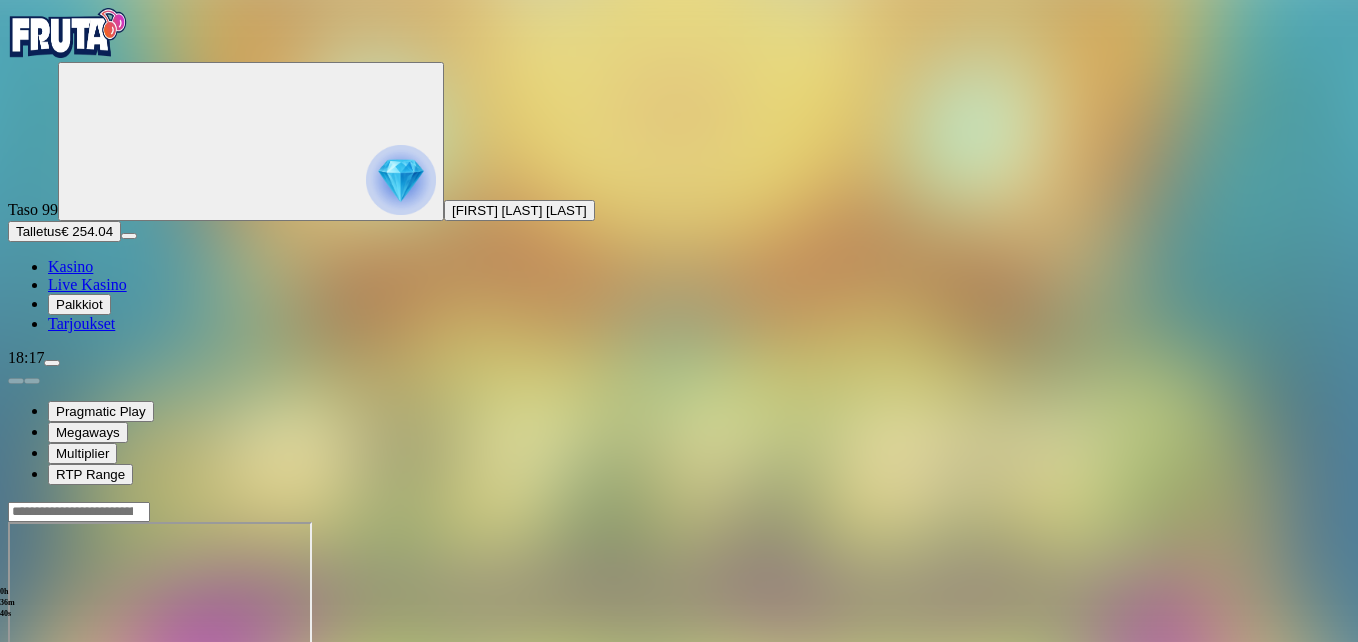 click at bounding box center (48, 694) 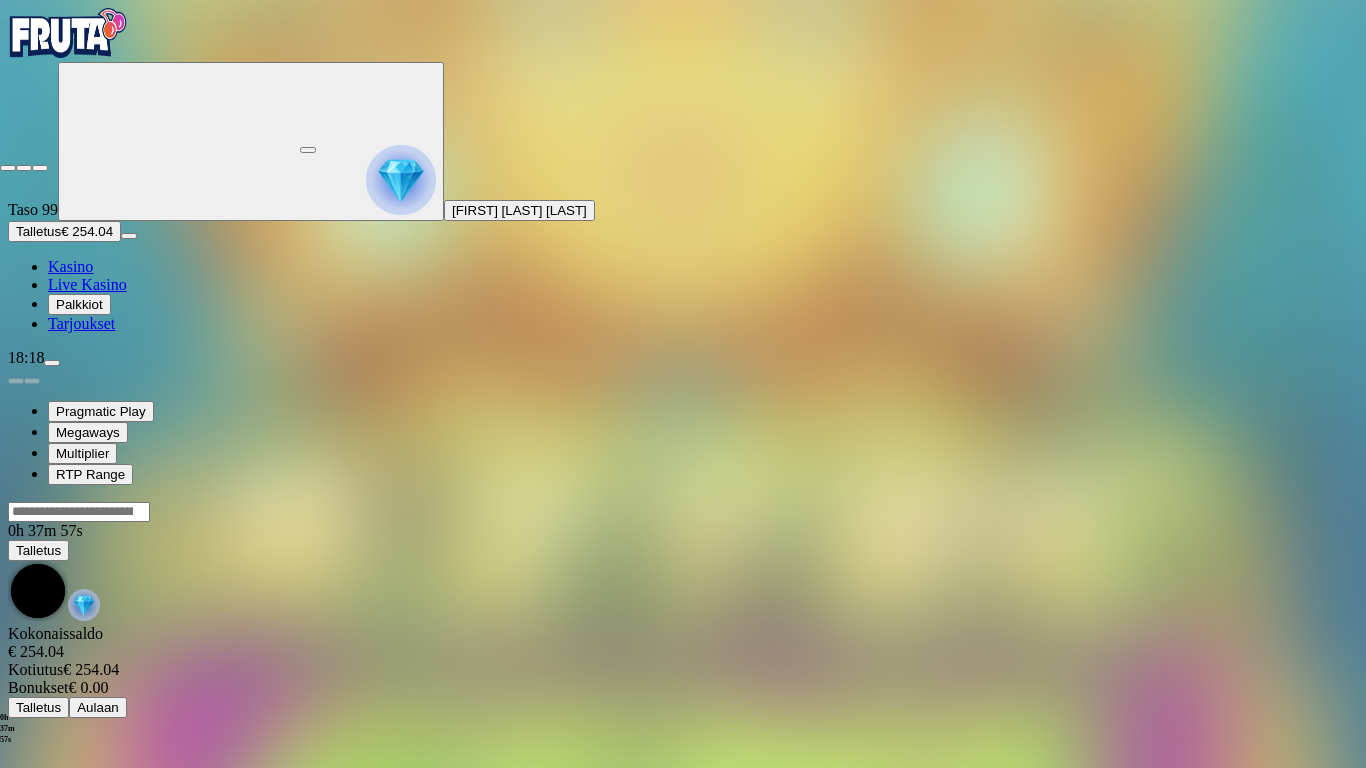click at bounding box center [8, 168] 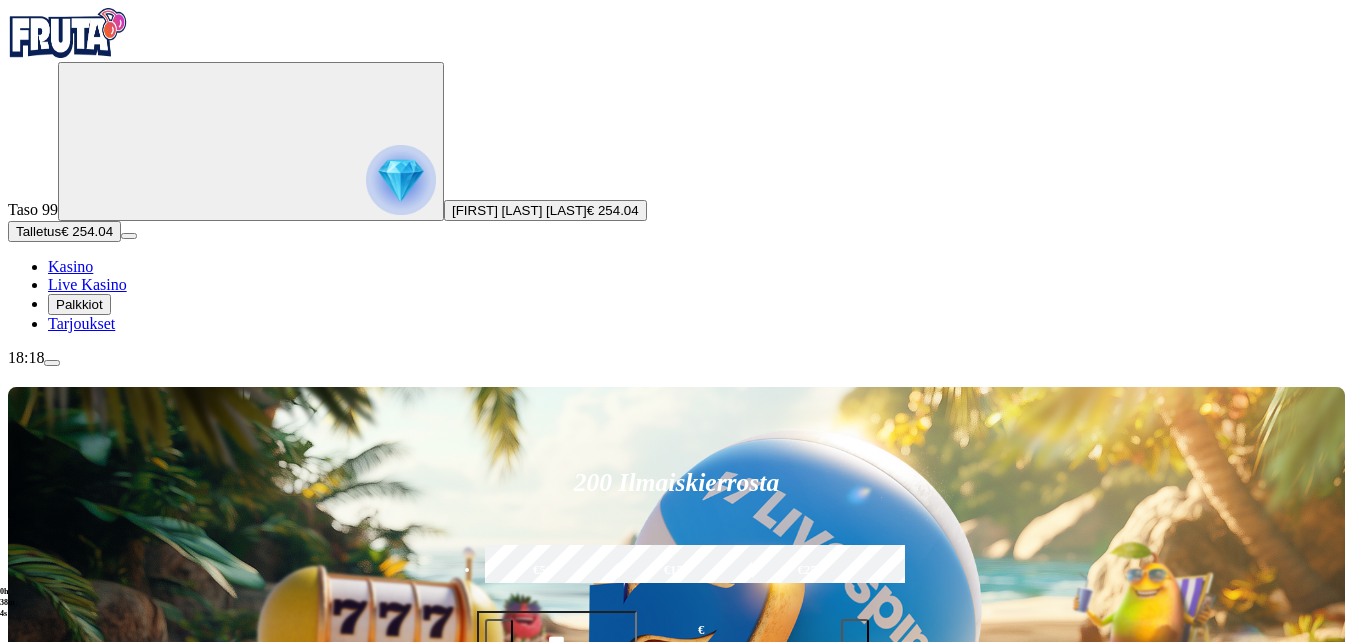 click at bounding box center (32, 858) 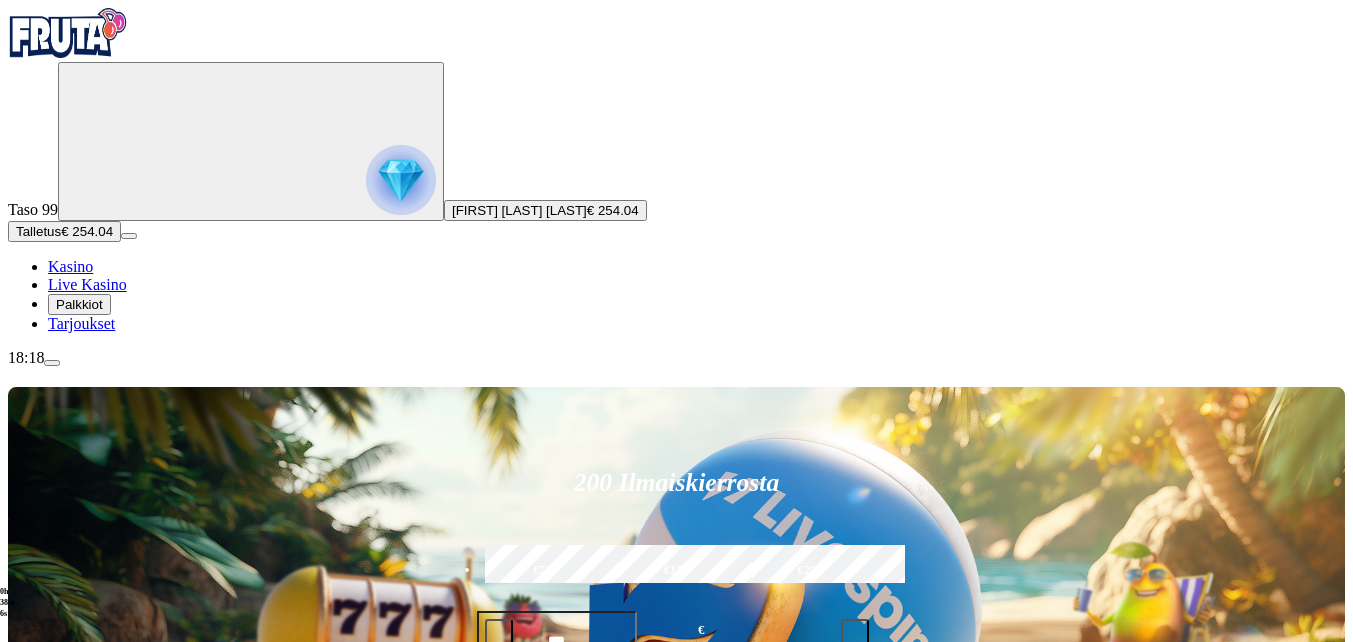 click on "Kaikki pelit" at bounding box center [-59, 976] 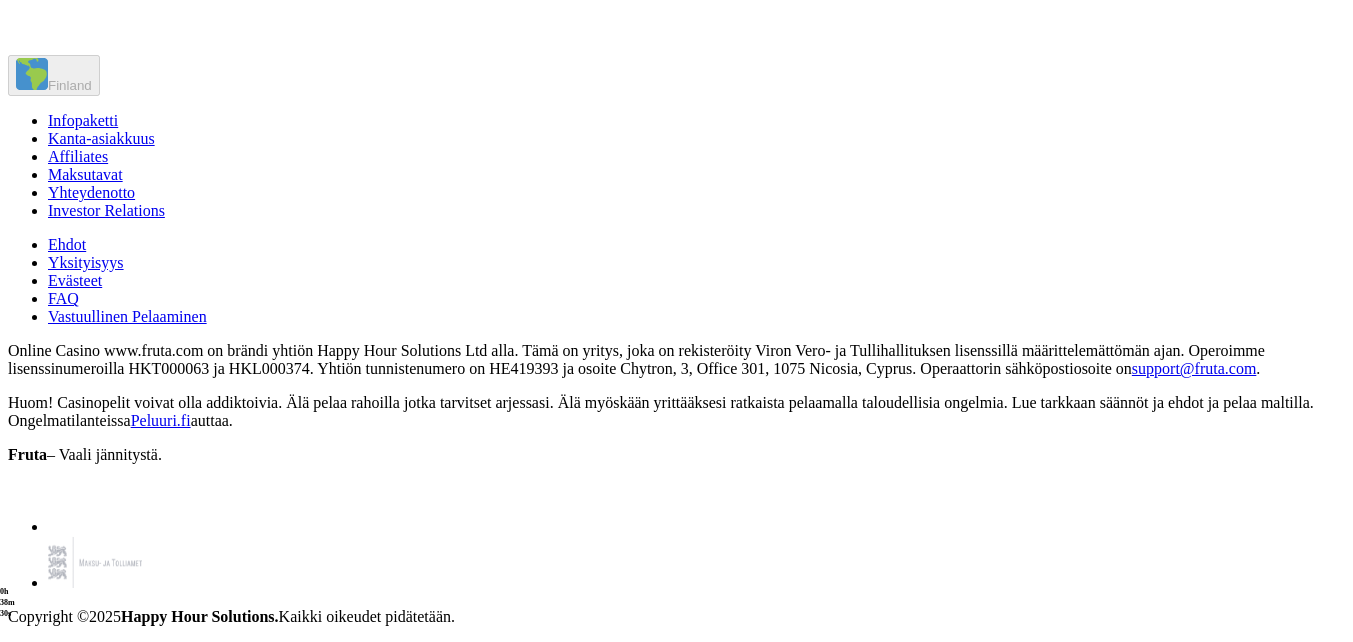 scroll, scrollTop: 7000, scrollLeft: 0, axis: vertical 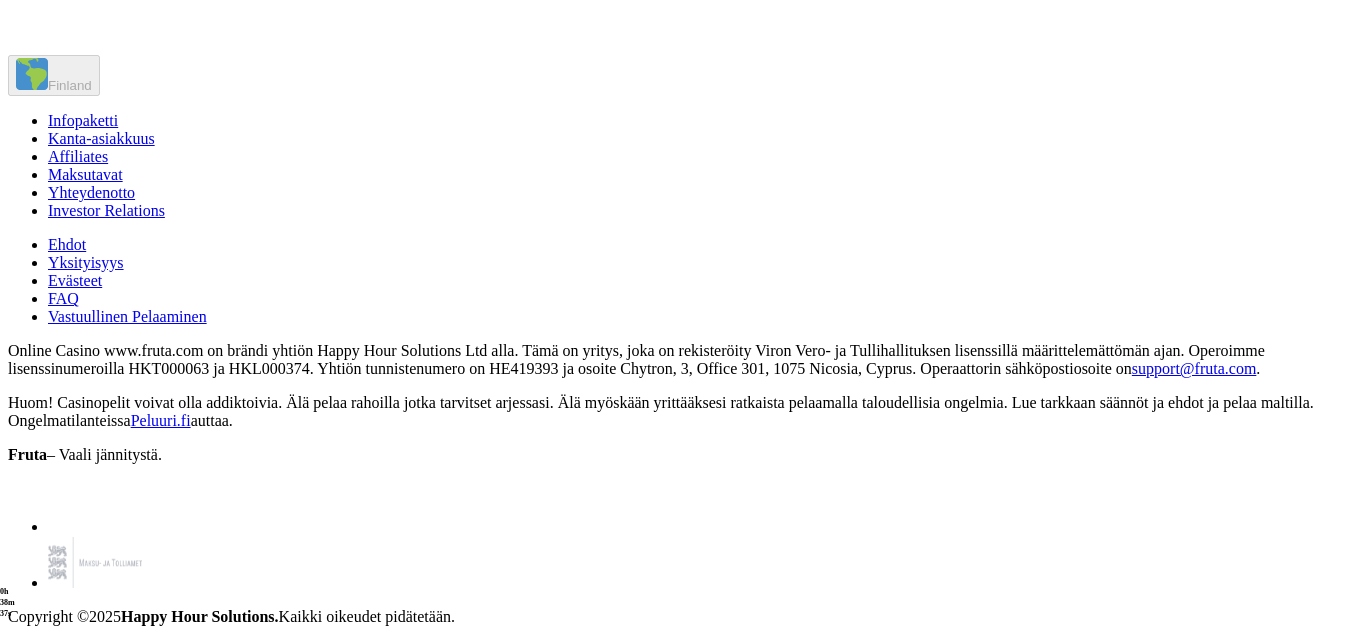 click on "Pelaa nyt" at bounding box center [950, -771] 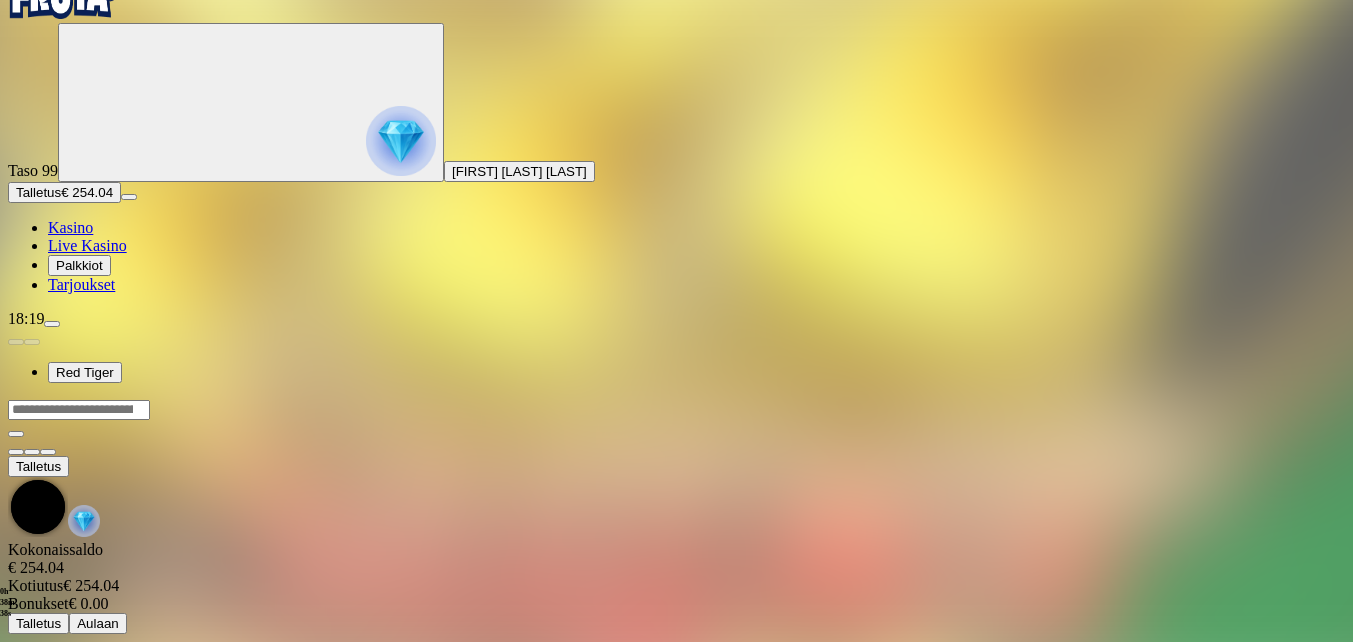 scroll, scrollTop: 0, scrollLeft: 0, axis: both 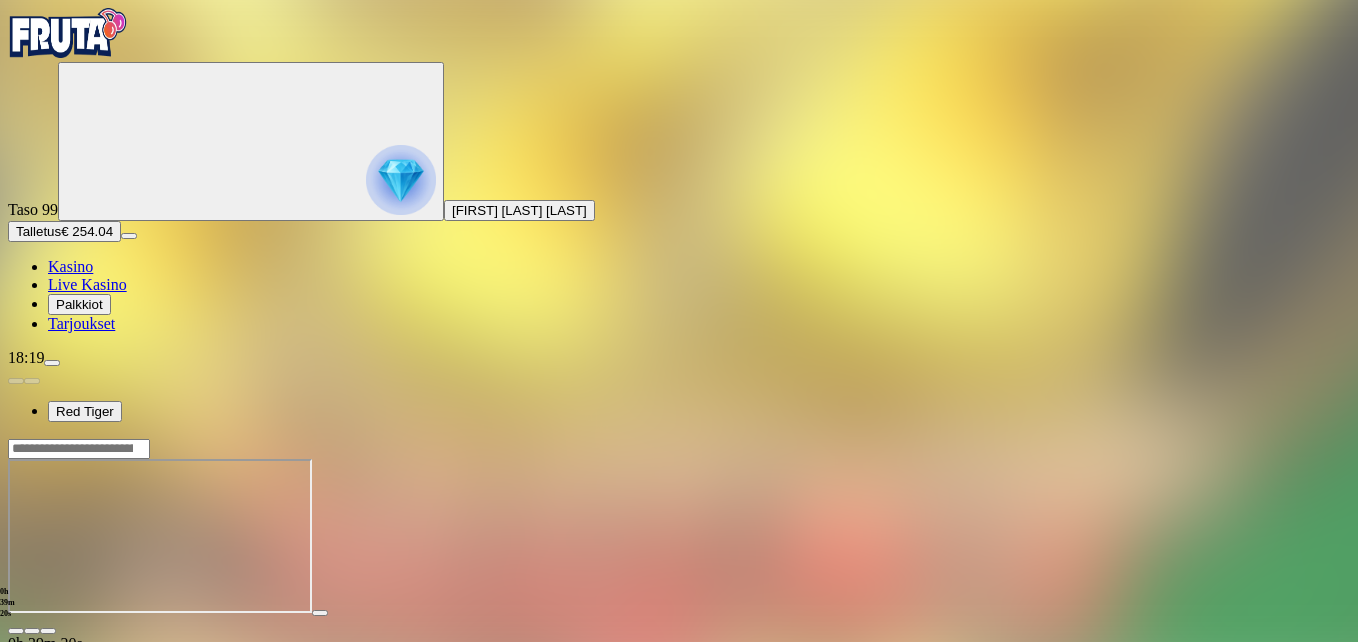 click at bounding box center [48, 631] 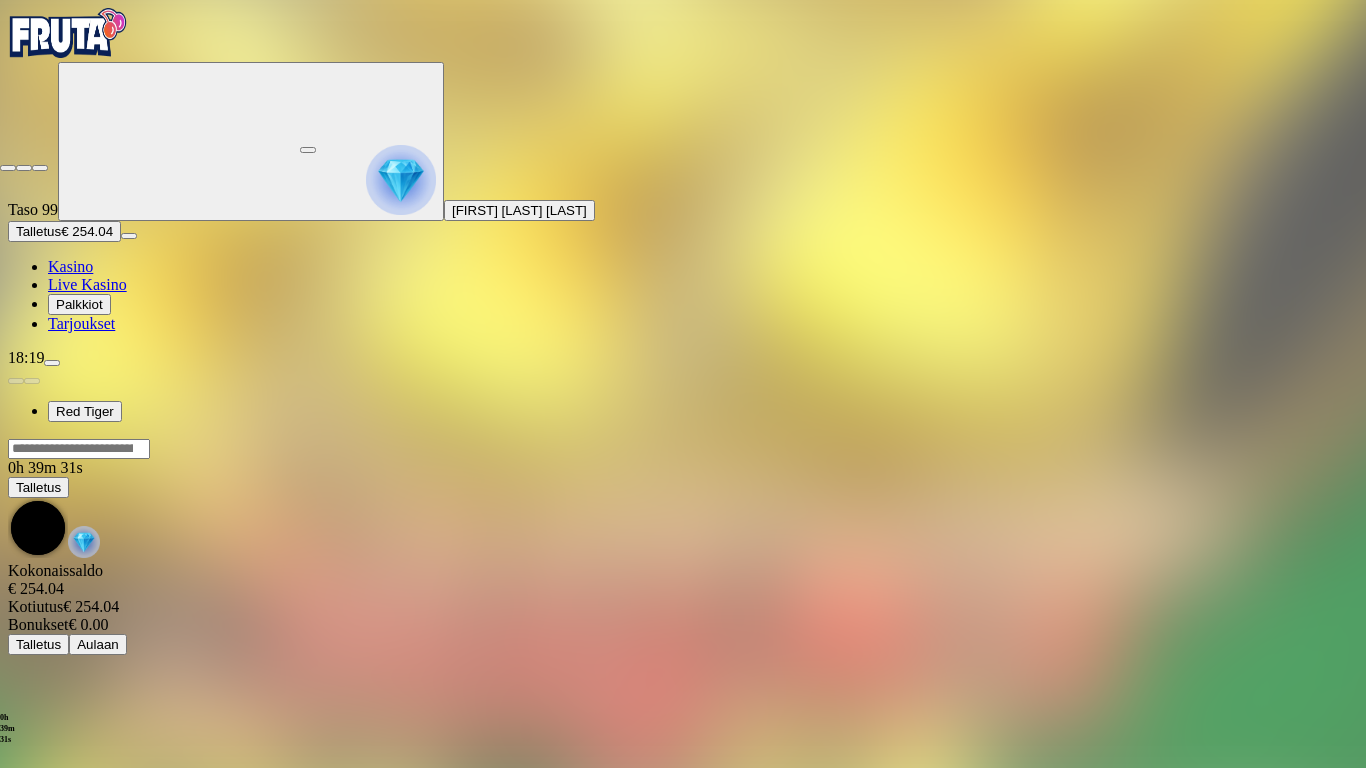 click at bounding box center [8, 168] 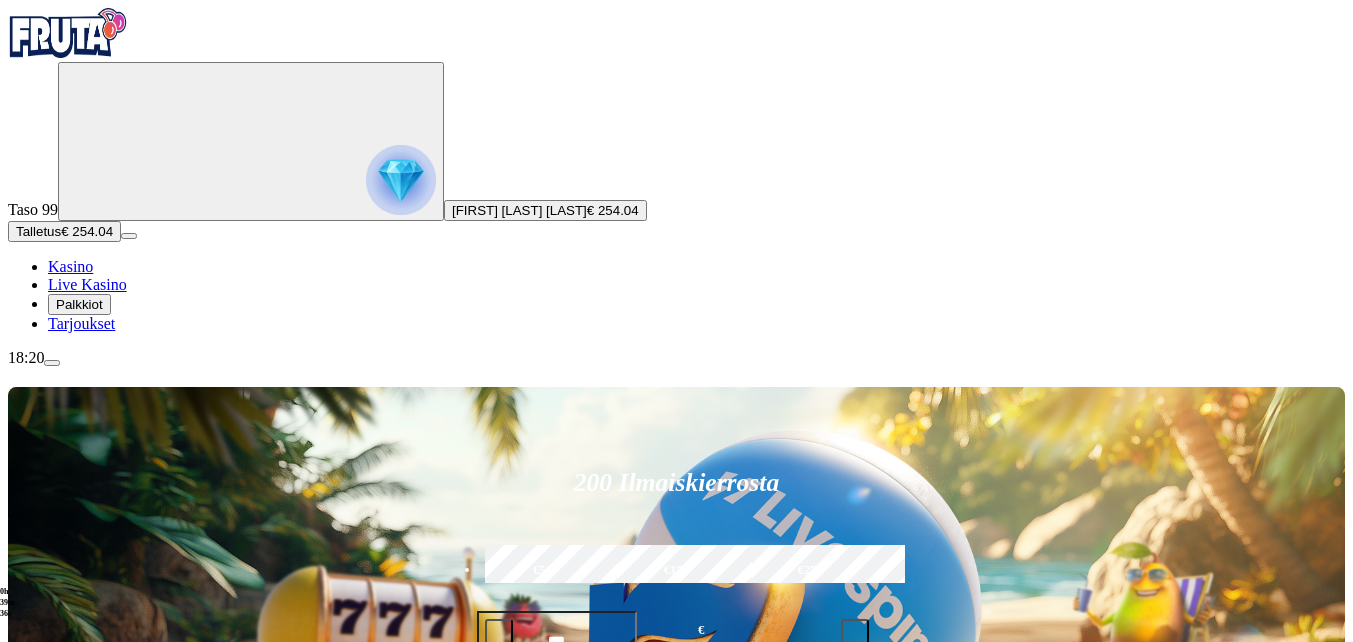 click at bounding box center [32, 858] 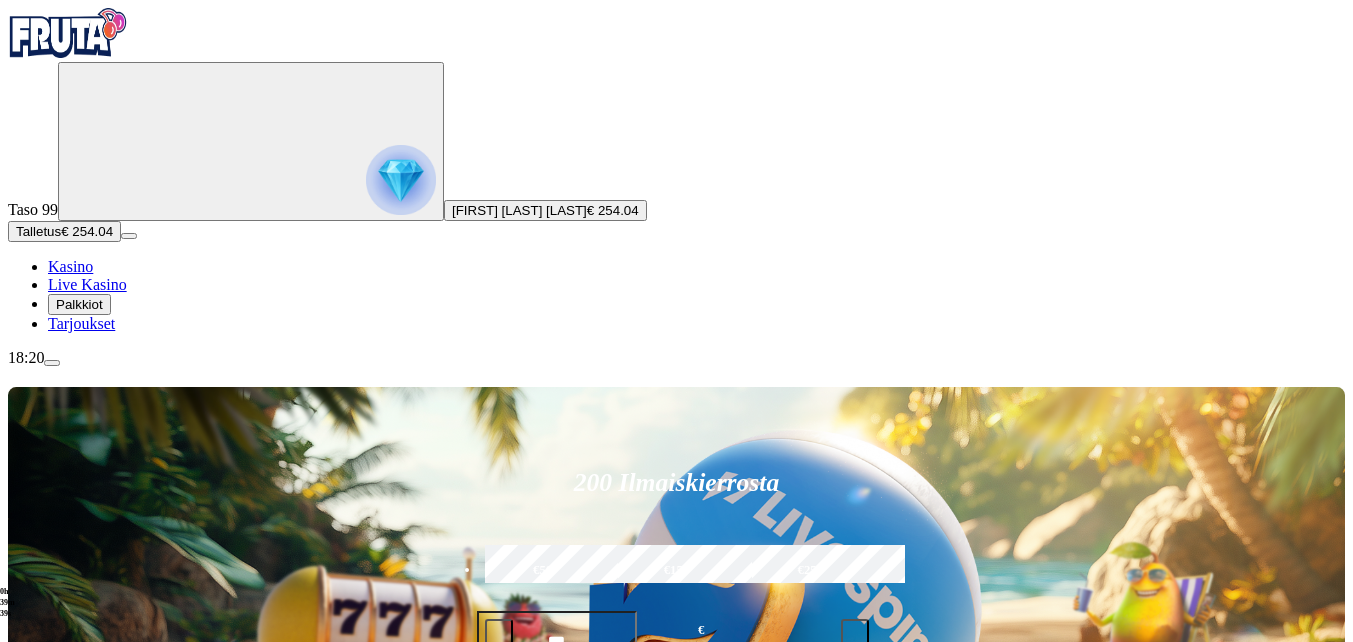 click on "Kaikki pelit" at bounding box center (-59, 976) 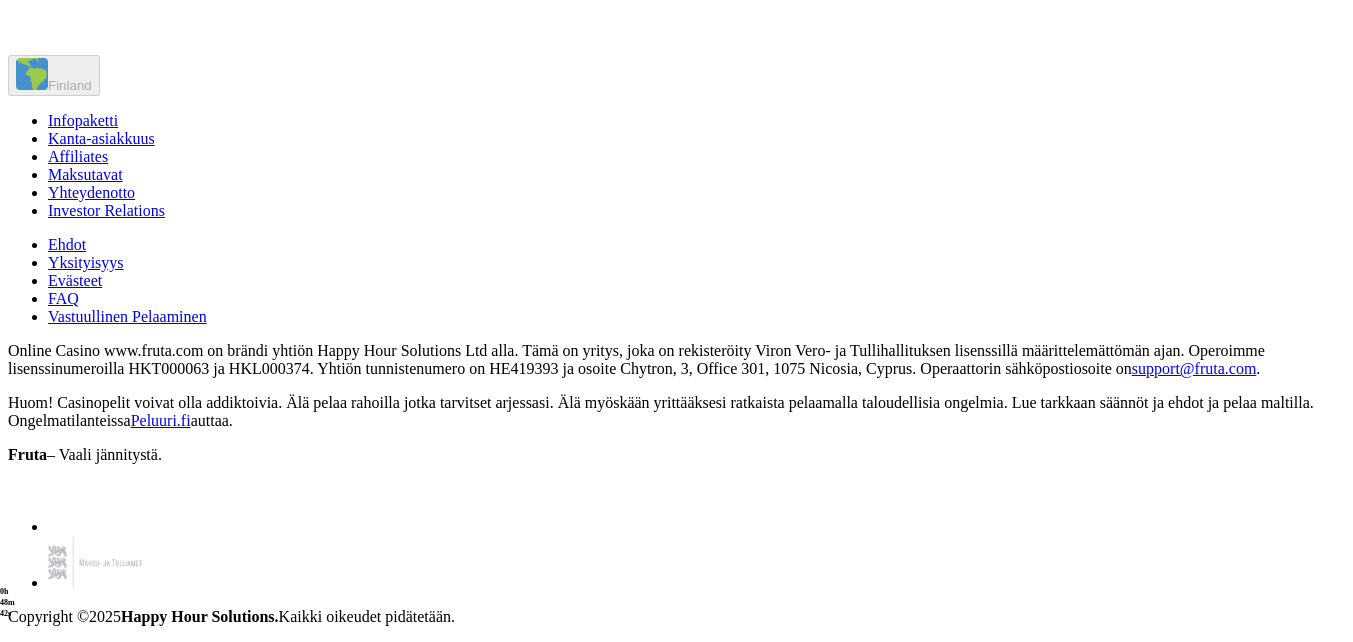 scroll, scrollTop: 99187, scrollLeft: 0, axis: vertical 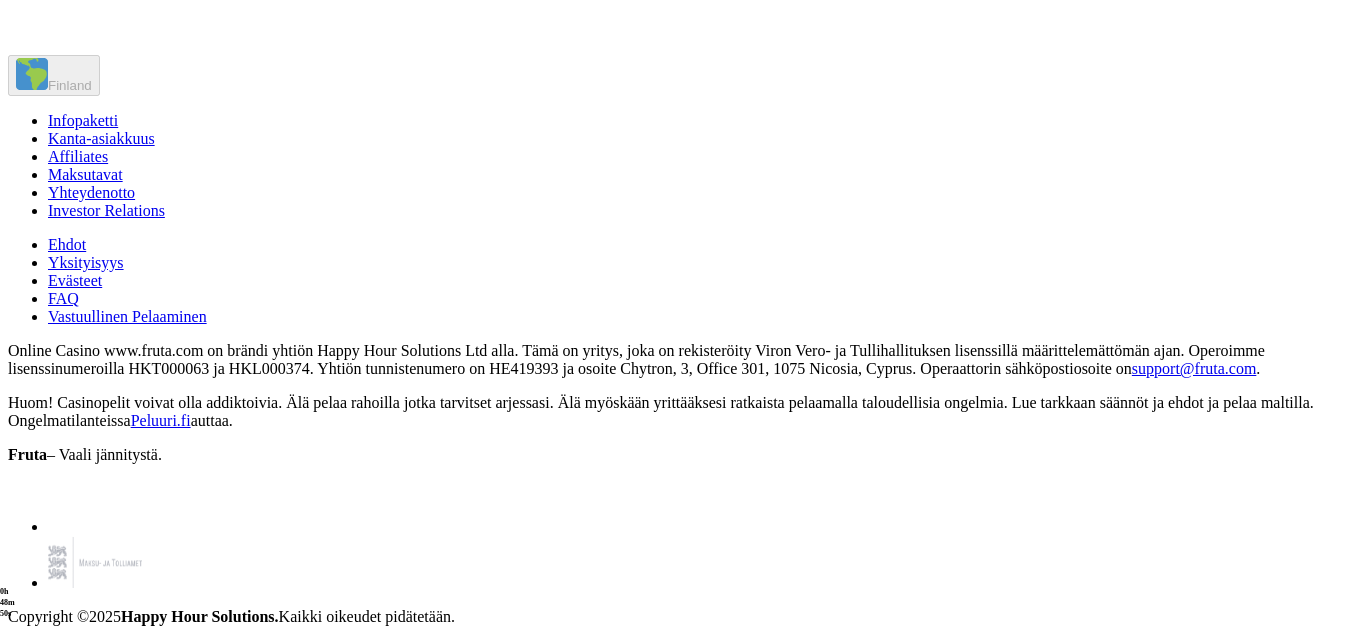 click on "Pelaa nyt" at bounding box center [295, -629] 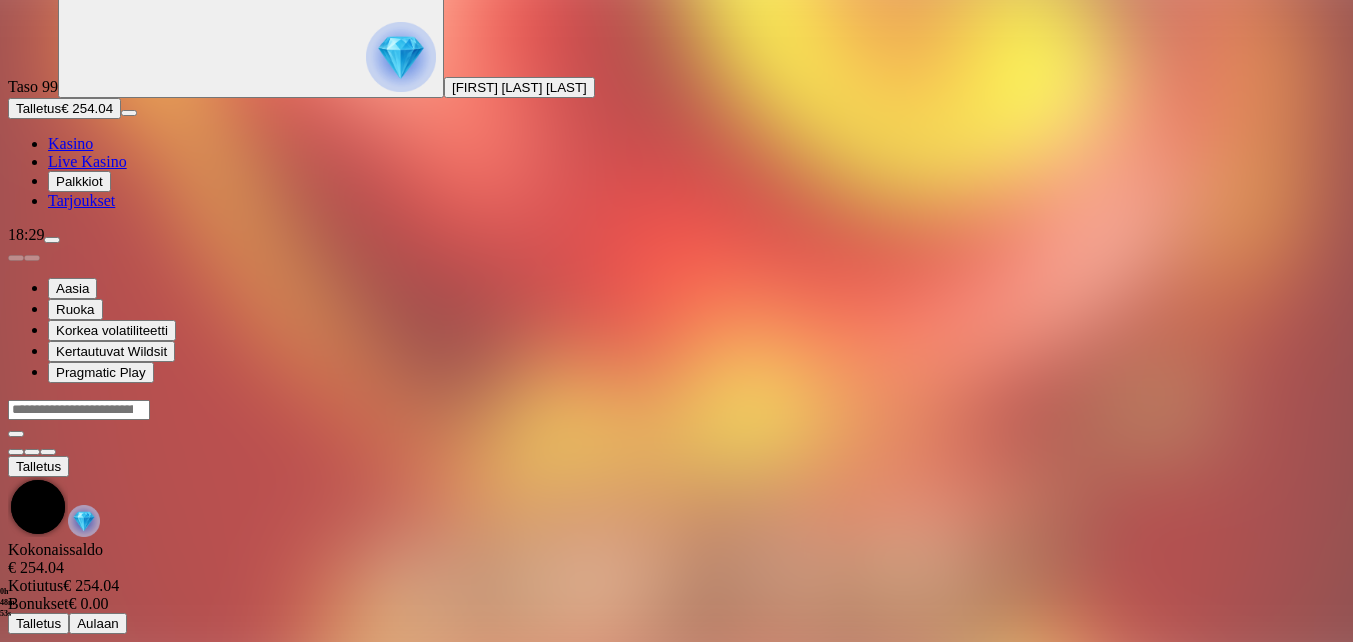 scroll, scrollTop: 0, scrollLeft: 0, axis: both 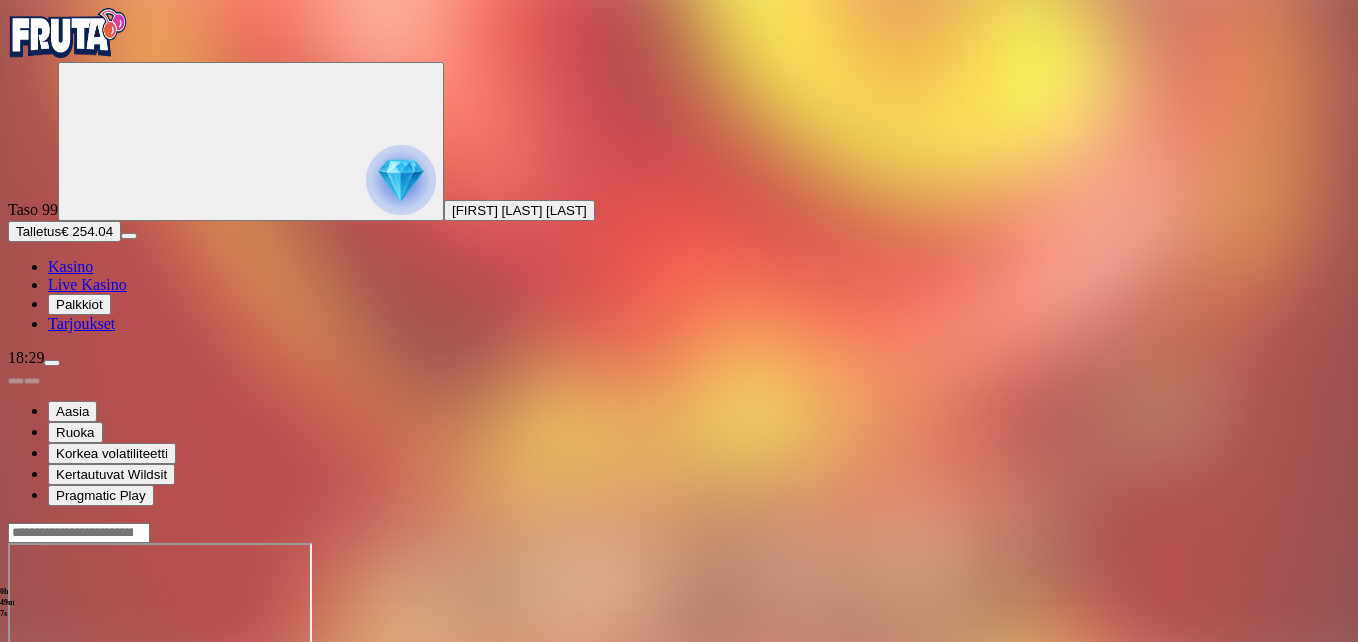 click at bounding box center (16, 715) 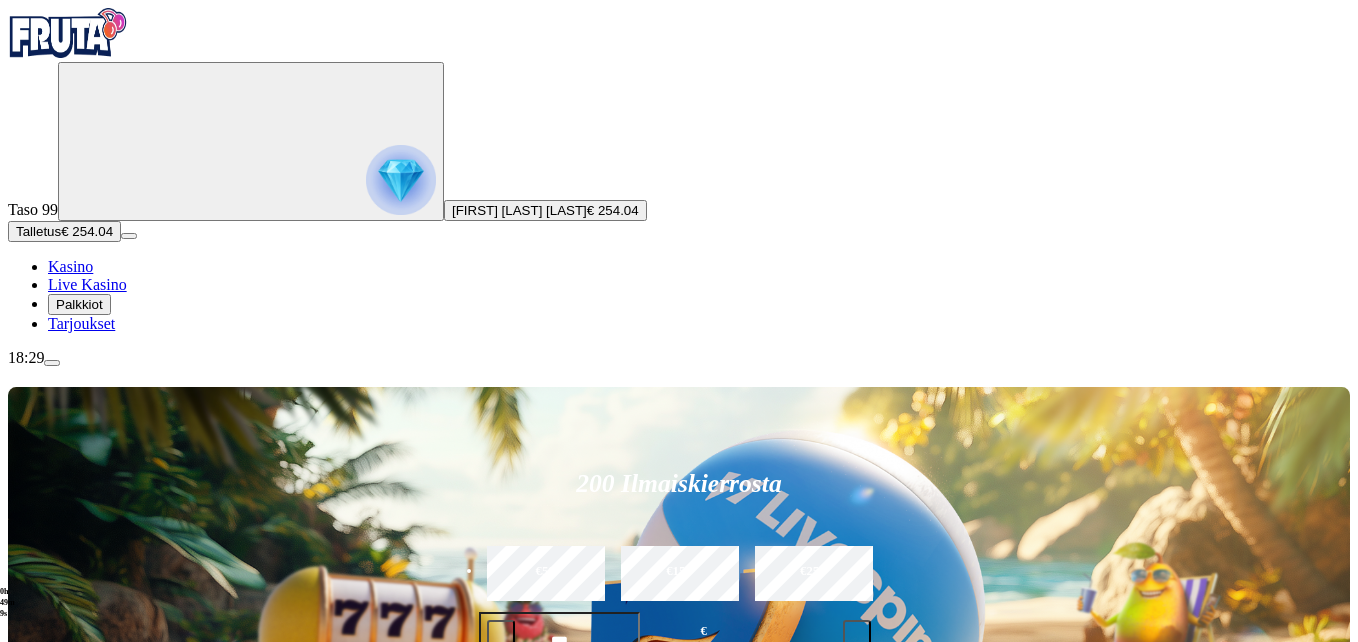 click on "200 Ilmaiskierrosta €50 €150 €250 *** € € Talleta ja pelaa 200 kierrätysvapaata ilmaiskierrosta ensitalletuksen yhteydessä. 50 kierrosta per päivä, 4 päivän ajan." at bounding box center [679, 606] 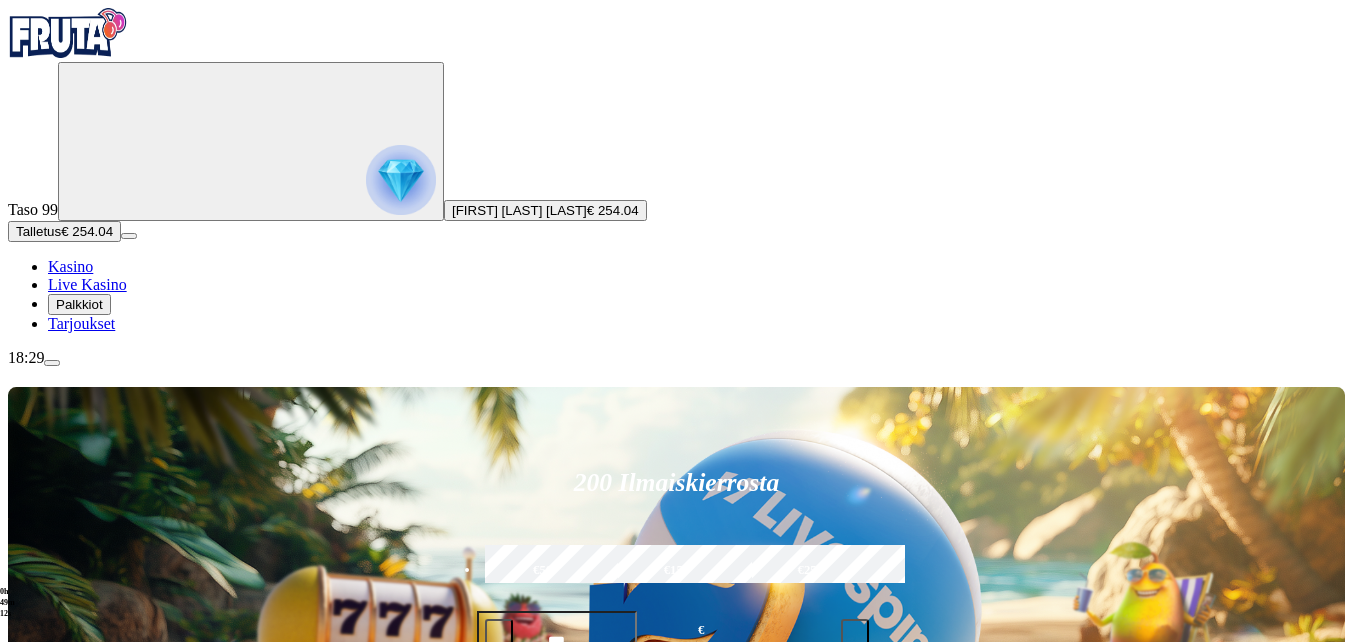 click at bounding box center (948, 923) 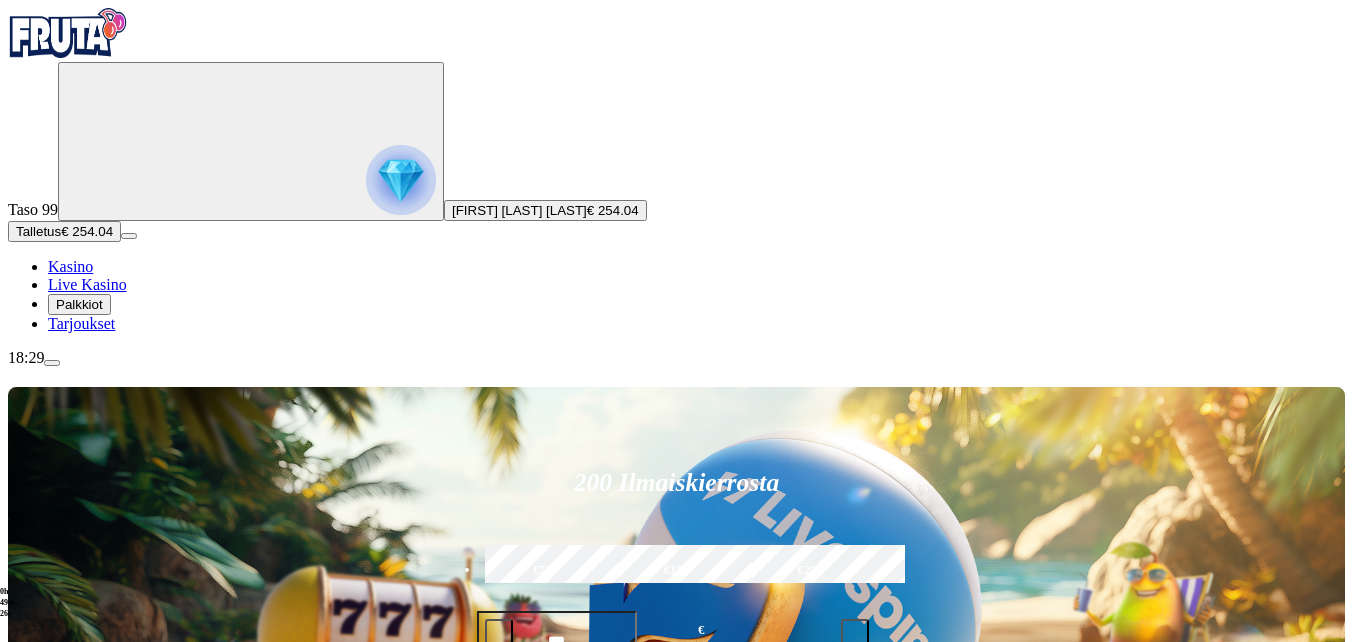 scroll, scrollTop: 600, scrollLeft: 0, axis: vertical 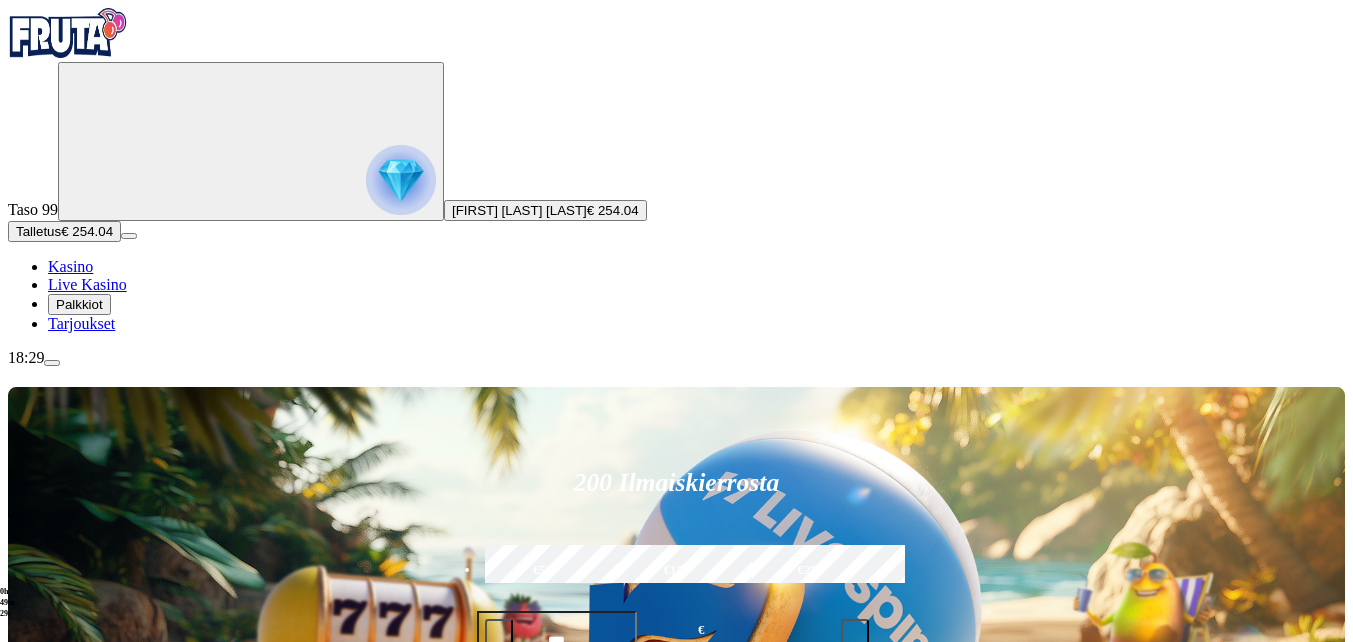 type on "****" 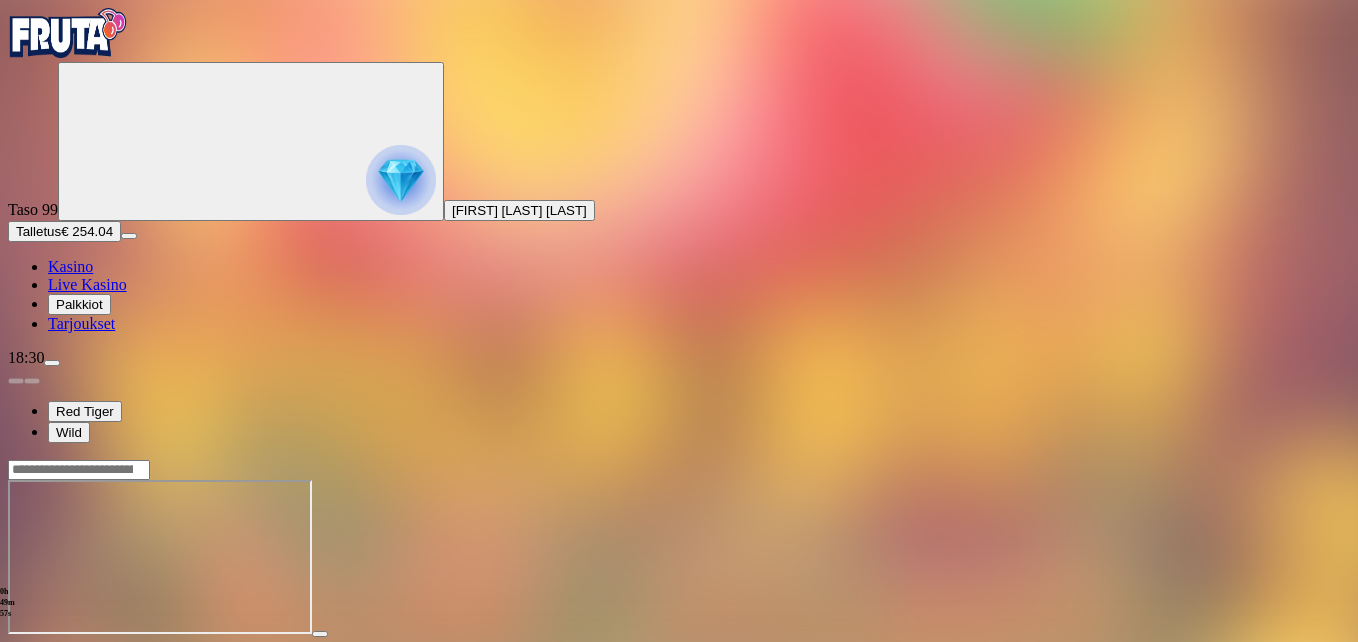 click at bounding box center [48, 652] 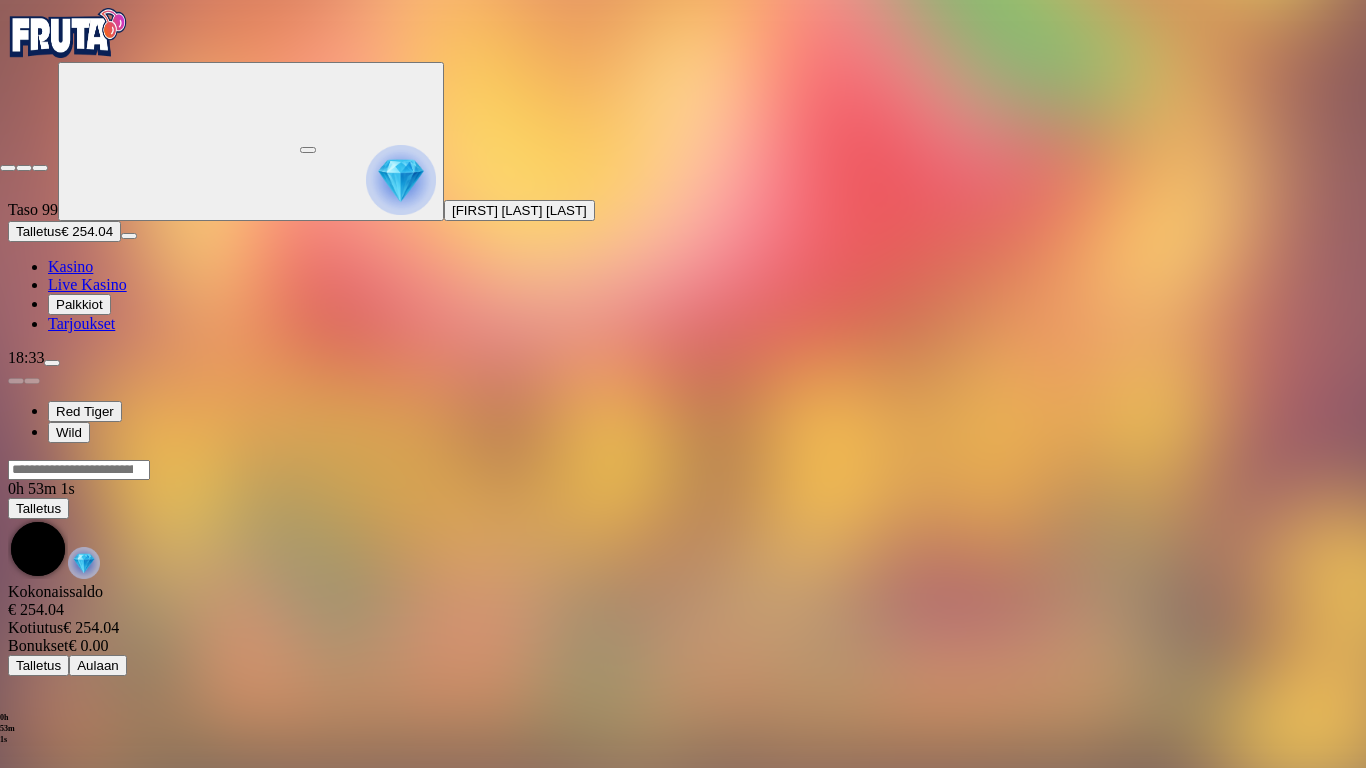 click at bounding box center (8, 168) 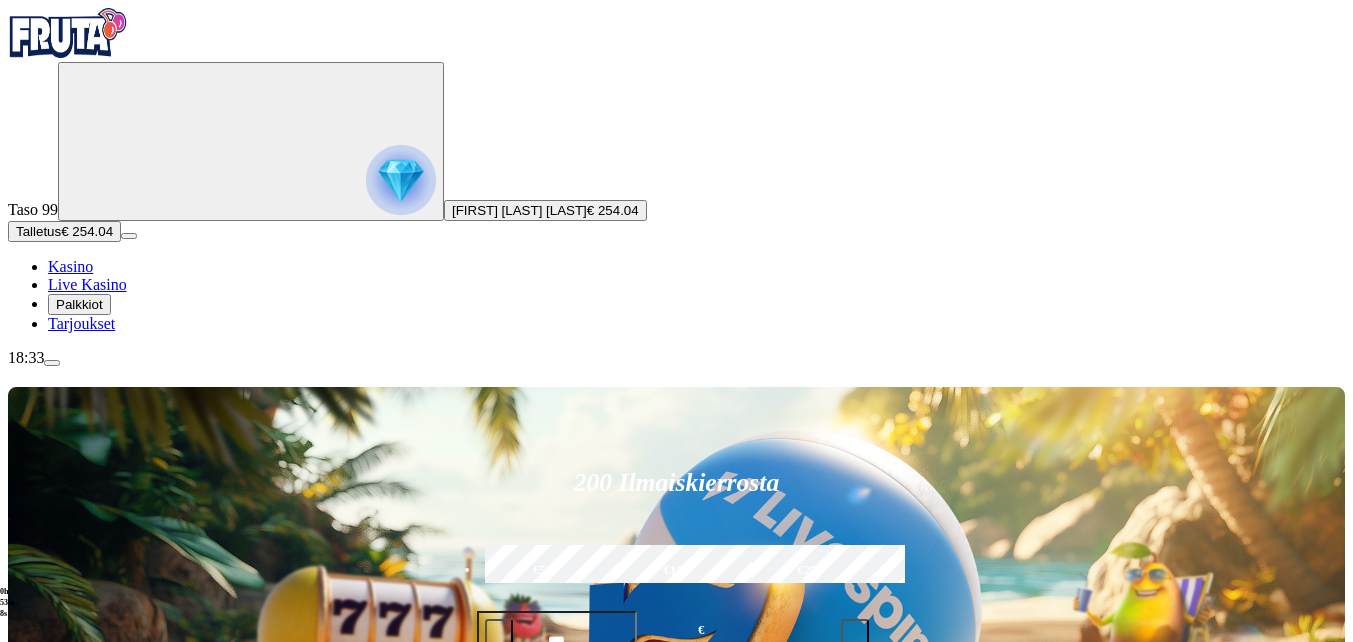 click on "Jackpotit" at bounding box center [98, 940] 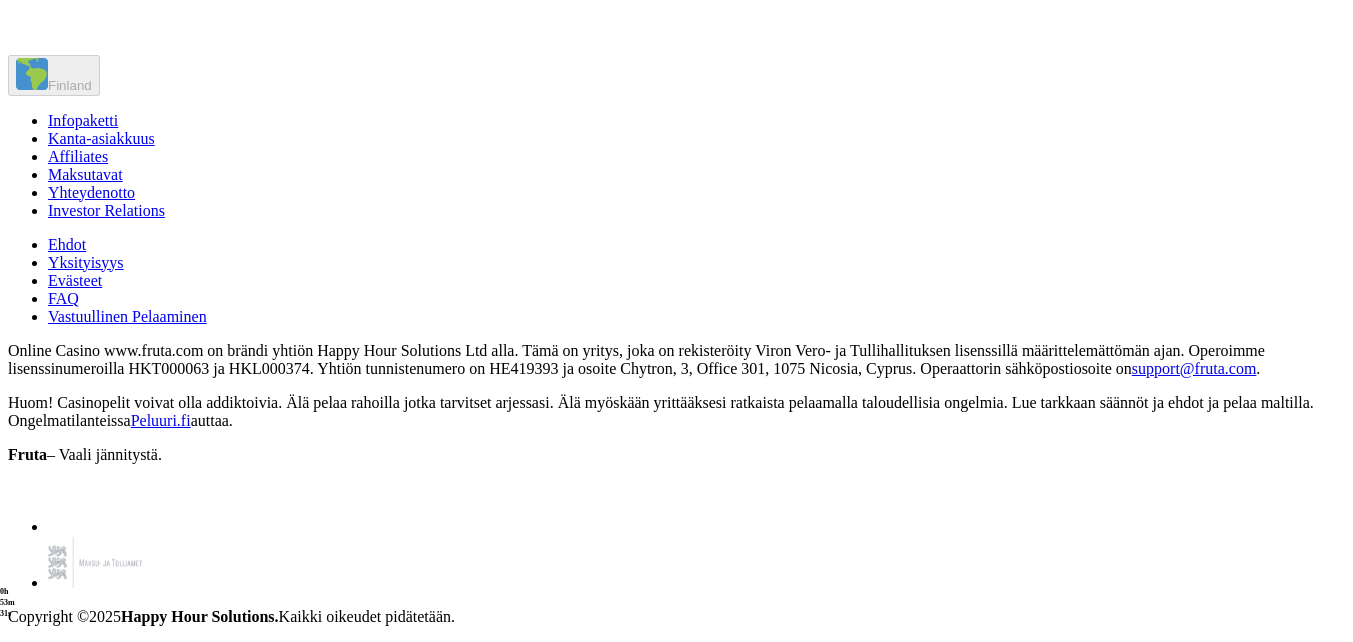 scroll, scrollTop: 3451, scrollLeft: 0, axis: vertical 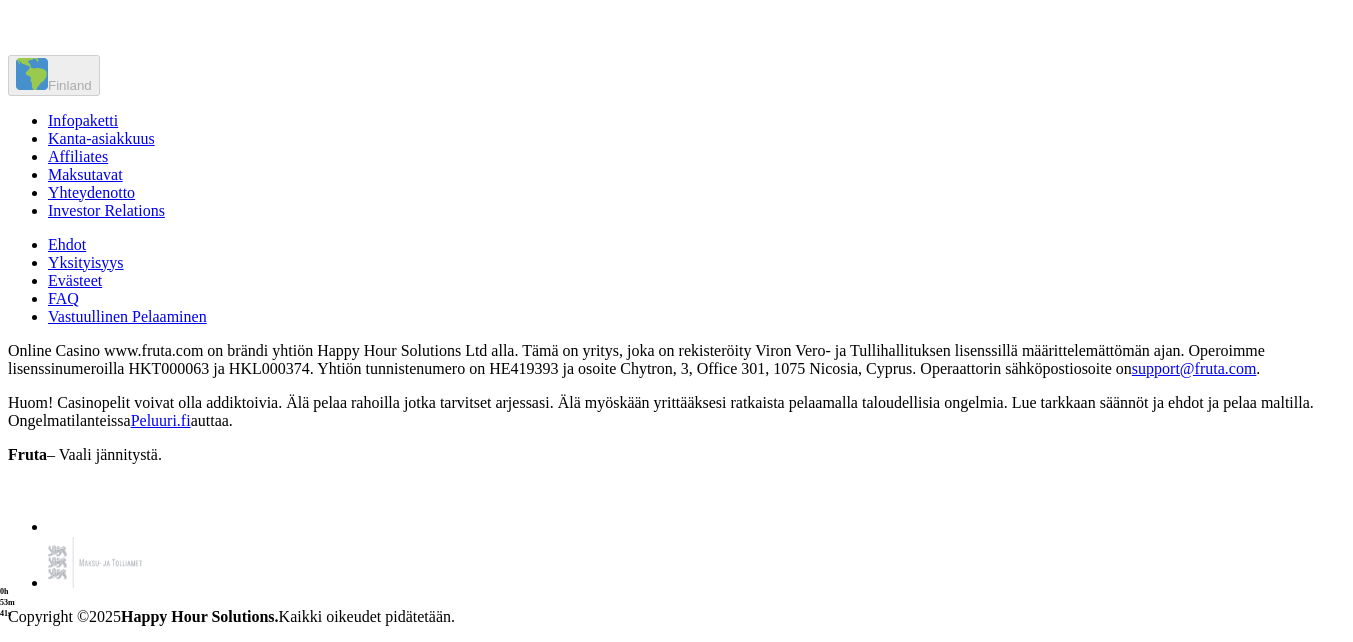 click on "Pelaa nyt" at bounding box center (732, -361) 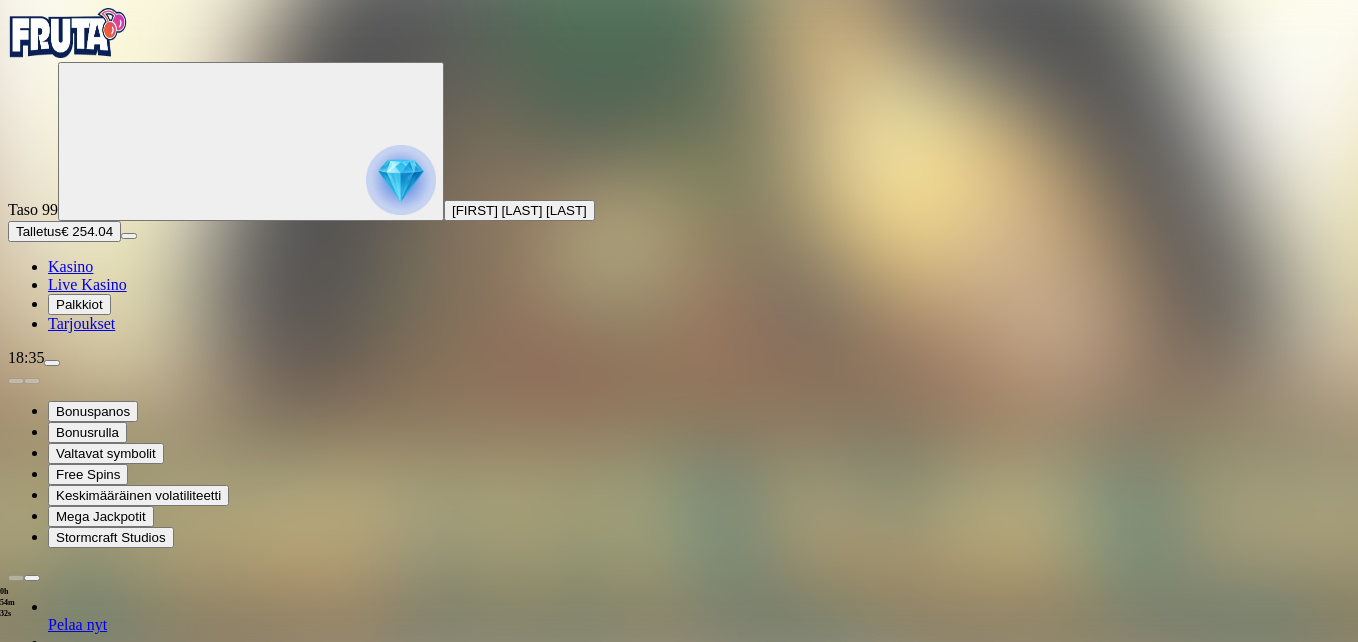 click at bounding box center [16, 1347] 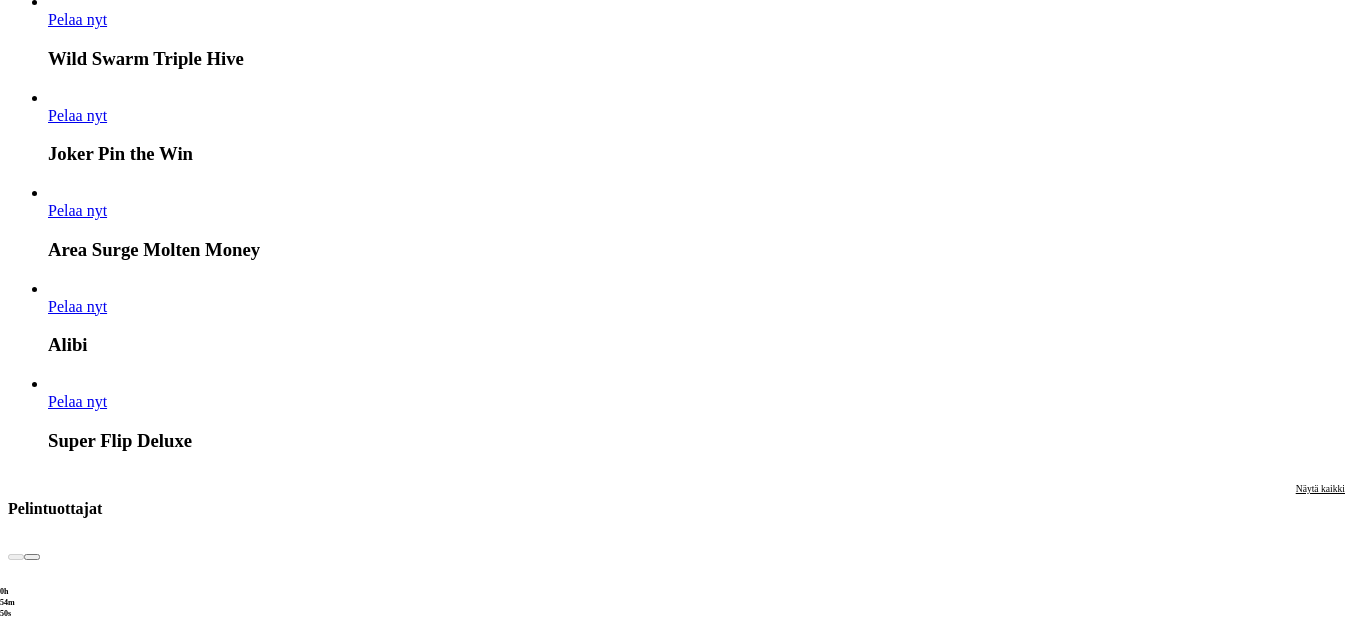 scroll, scrollTop: 4200, scrollLeft: 0, axis: vertical 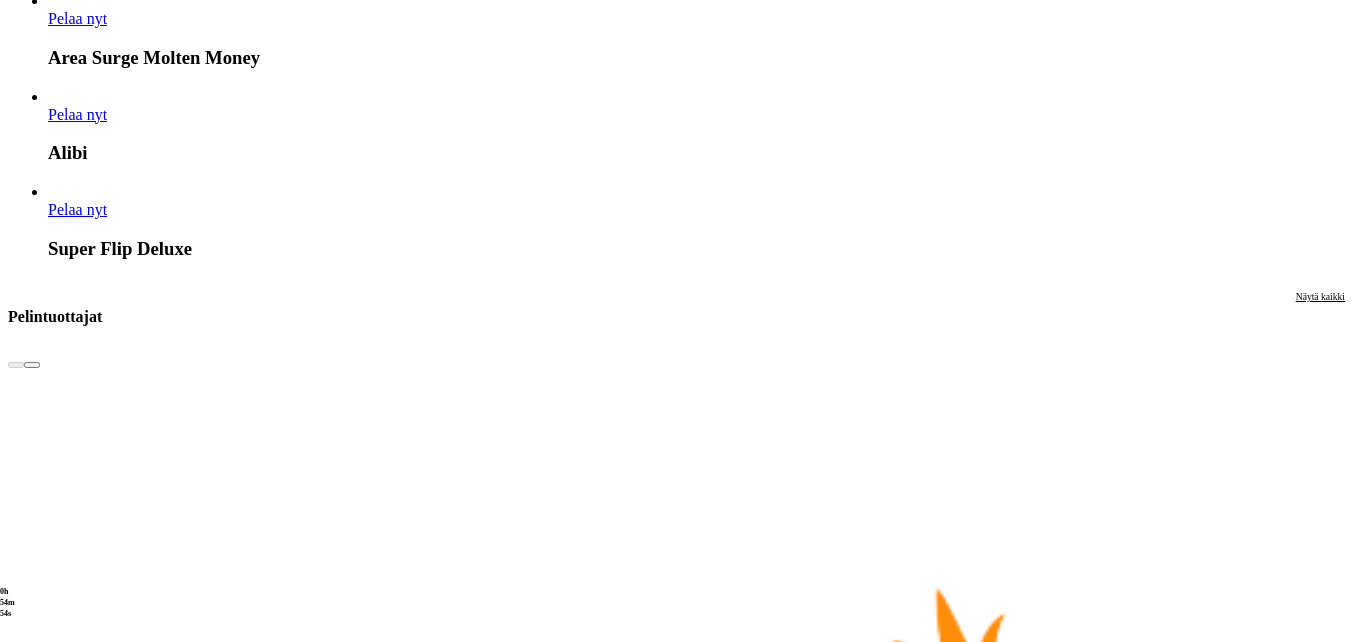 click at bounding box center [32, 26526] 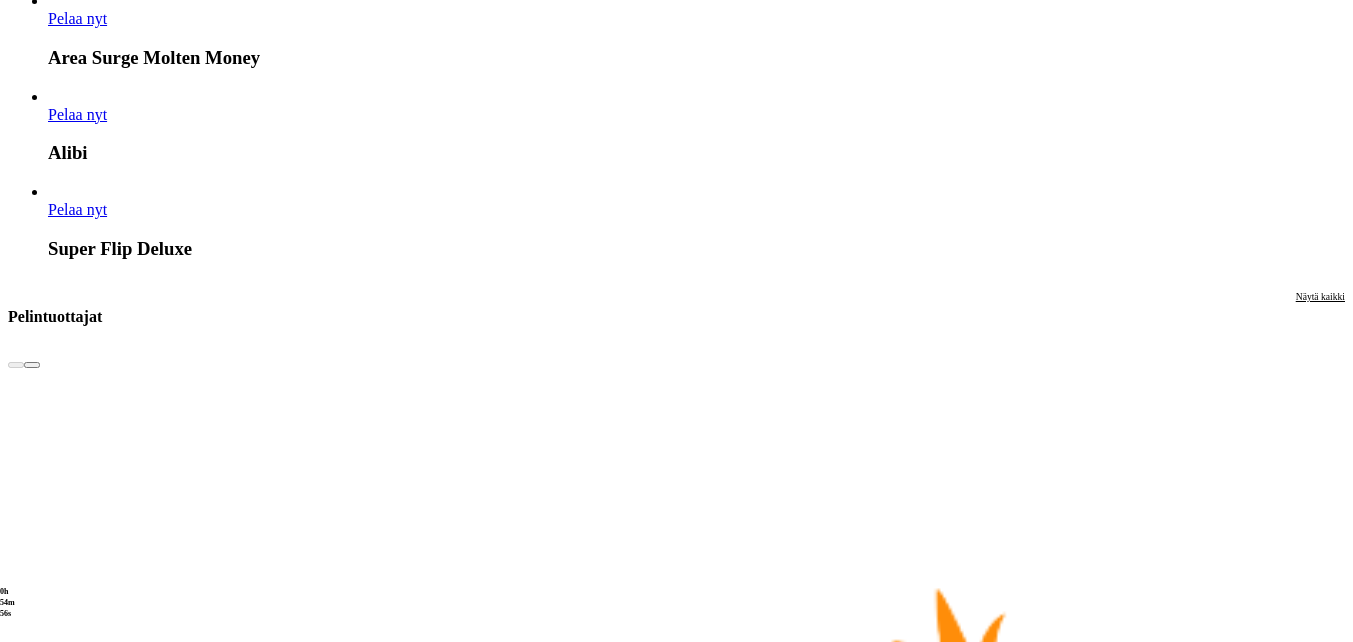 click at bounding box center (32, 26526) 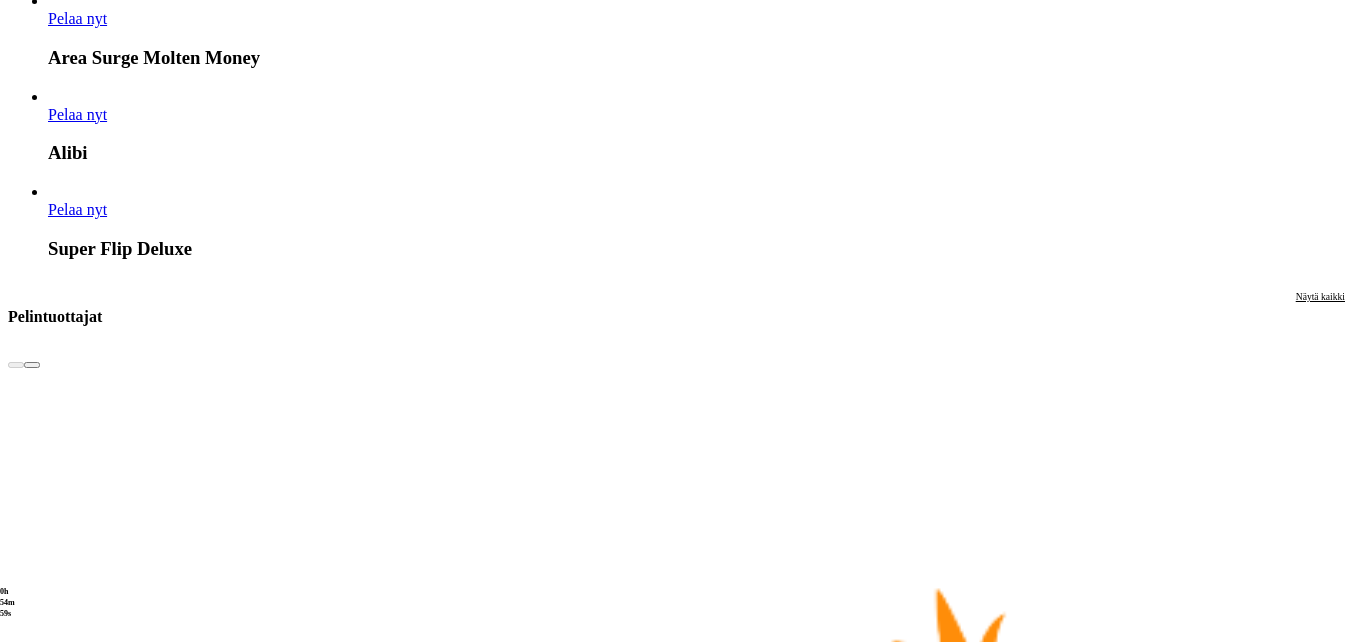 click at bounding box center [32, 27682] 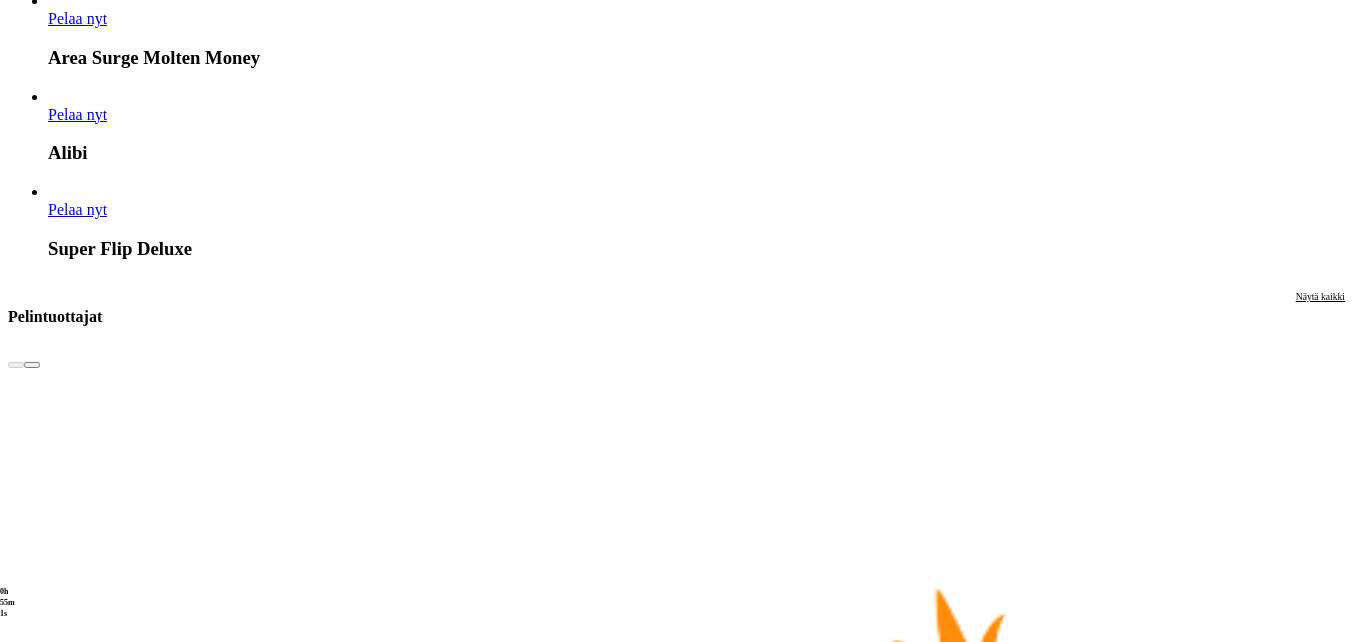 click at bounding box center [32, 27682] 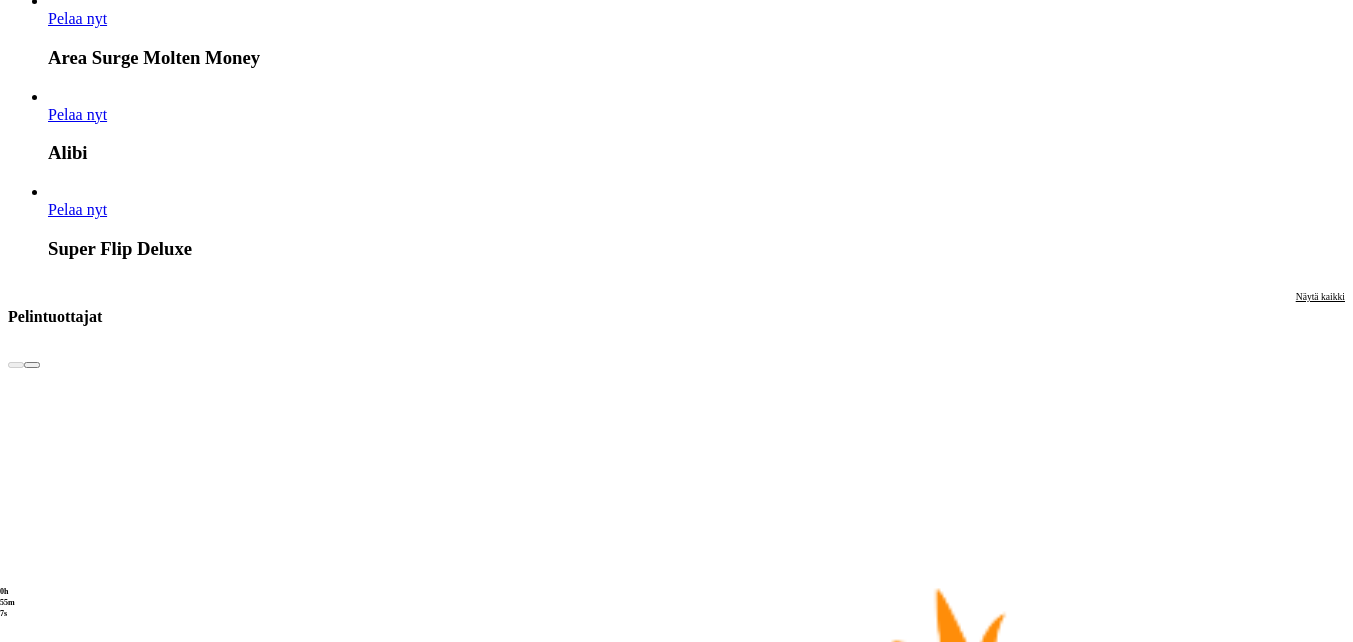 click on "Näytä kaikki" at bounding box center [1320, 27613] 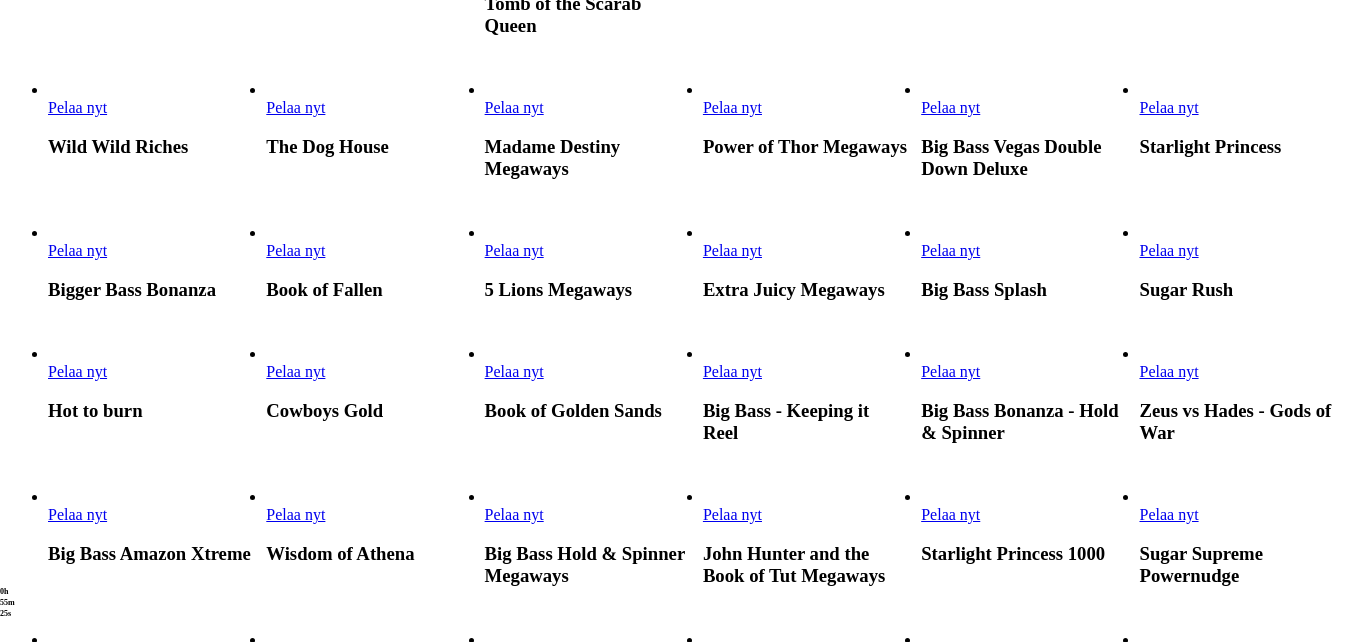 scroll, scrollTop: 1400, scrollLeft: 0, axis: vertical 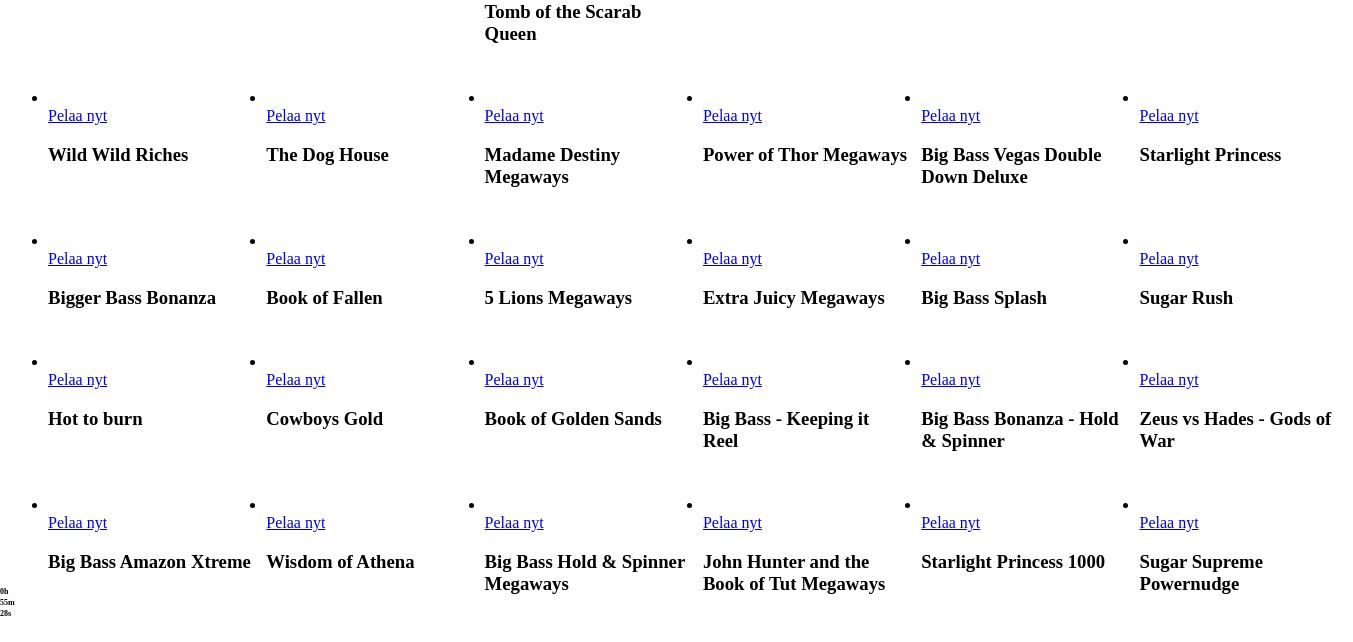 click on "Pelaa nyt" at bounding box center [77, 115] 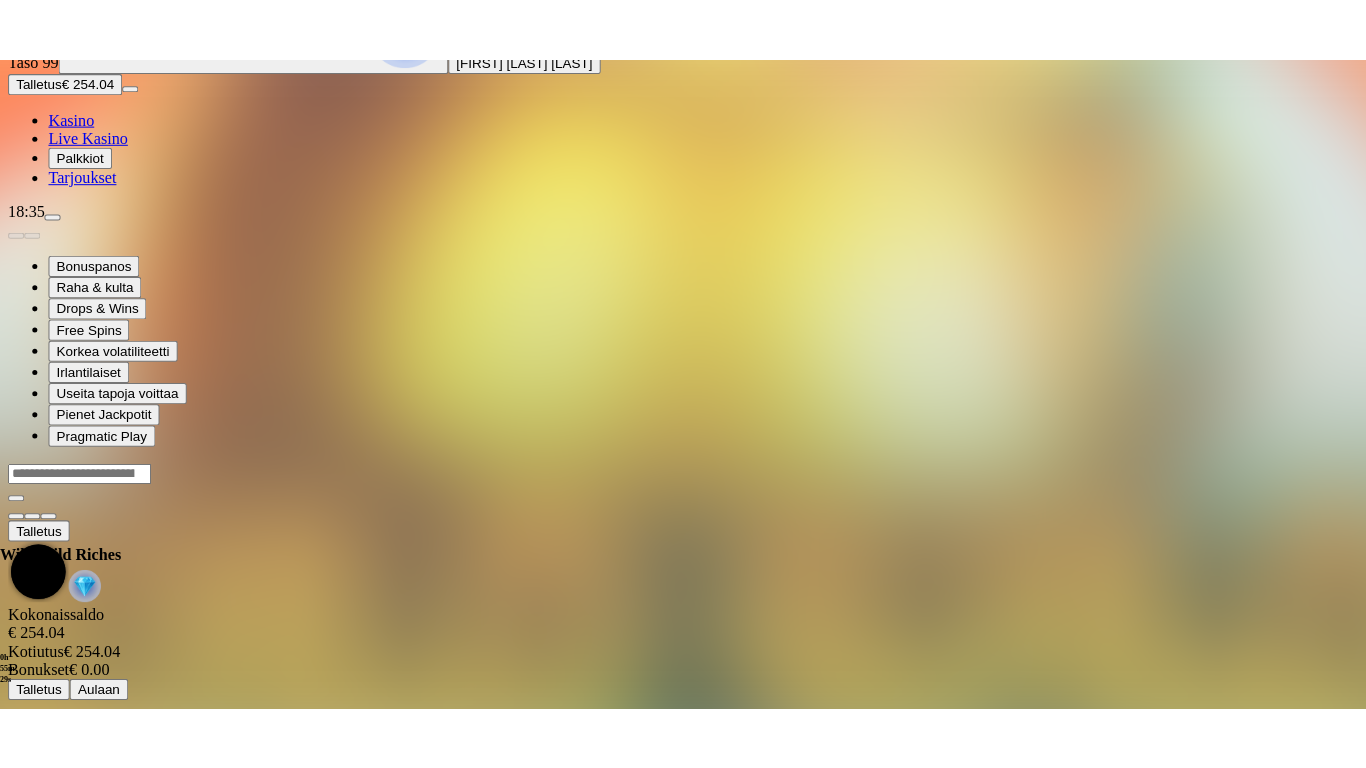 scroll, scrollTop: 0, scrollLeft: 0, axis: both 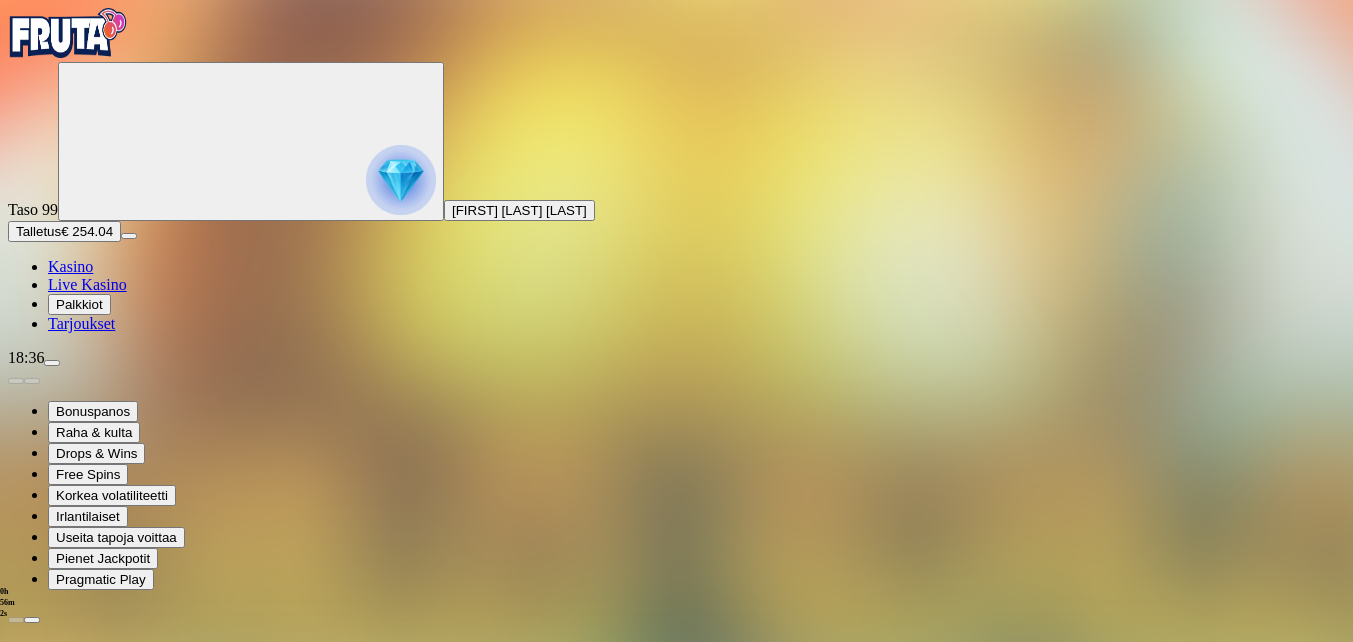 click at bounding box center (48, 1389) 